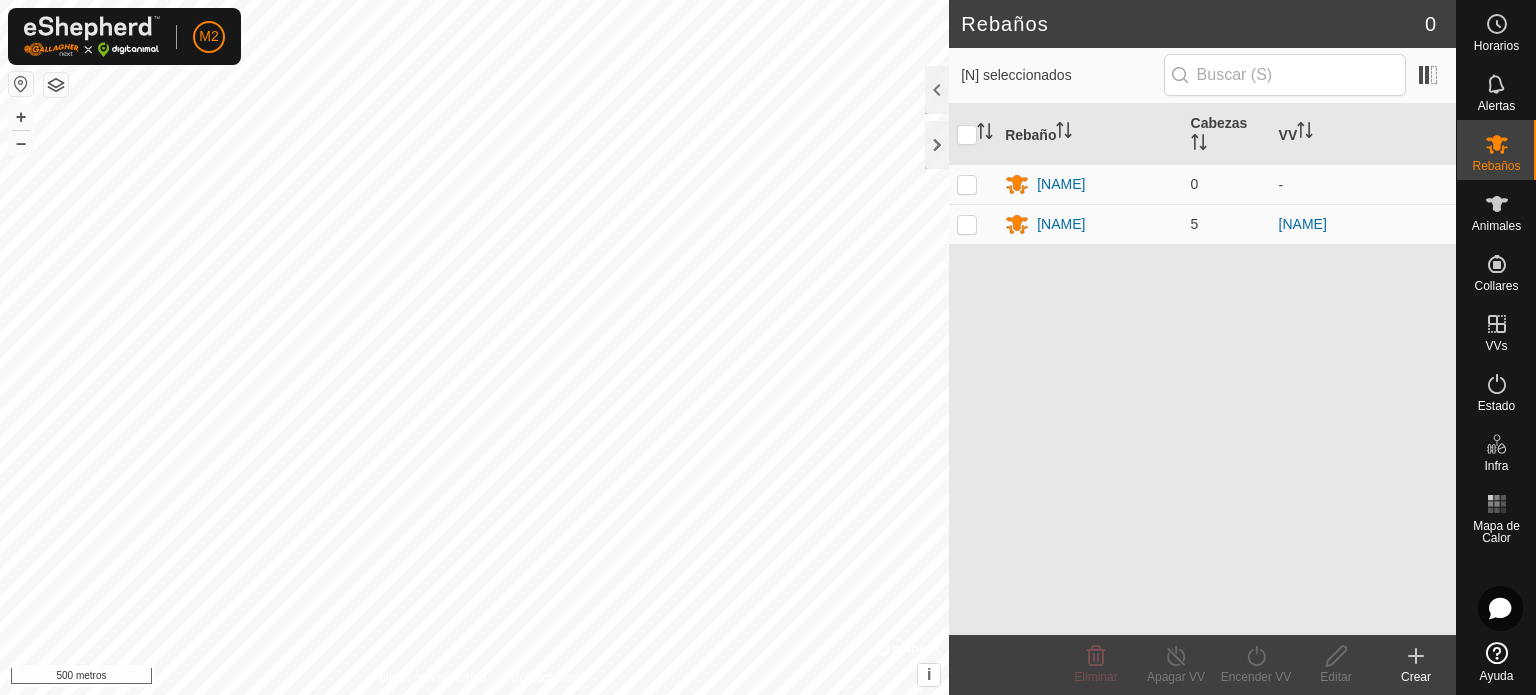 scroll, scrollTop: 0, scrollLeft: 0, axis: both 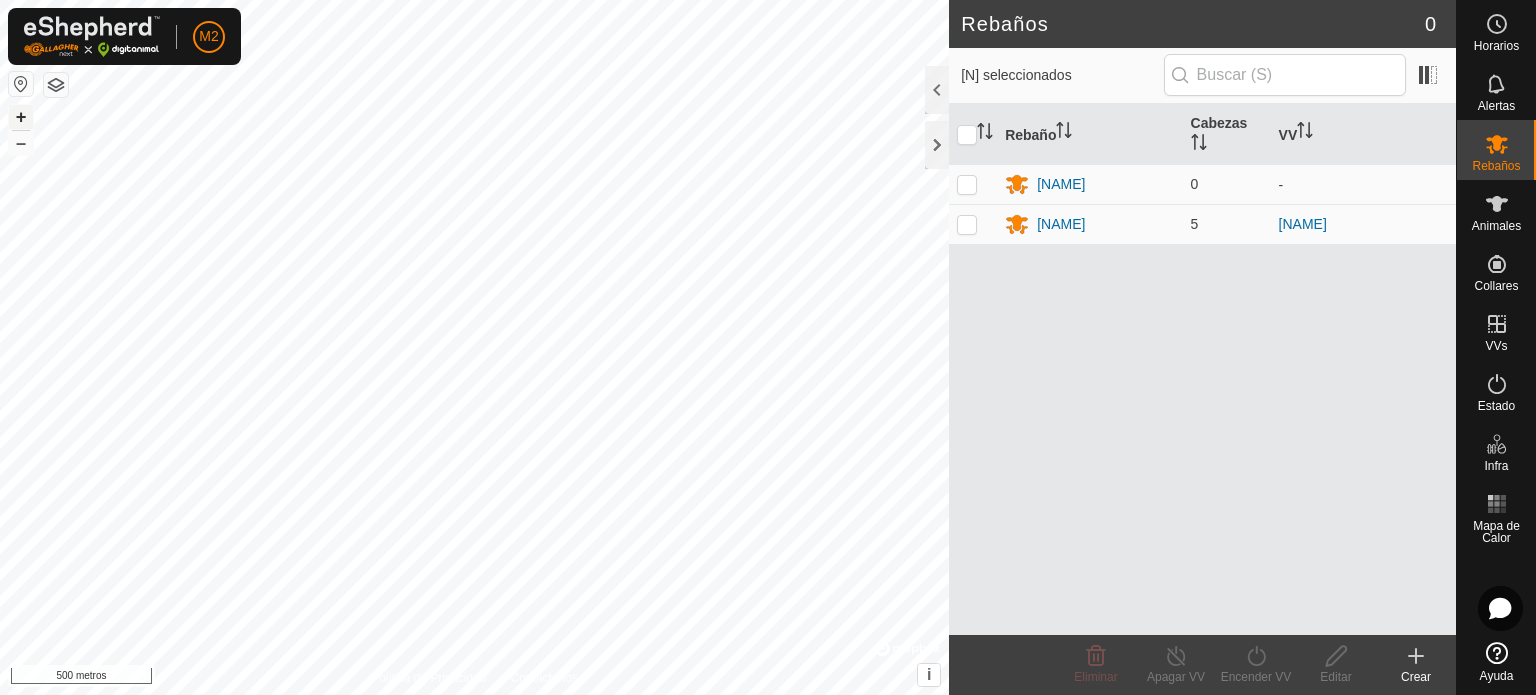 click on "+" at bounding box center (21, 116) 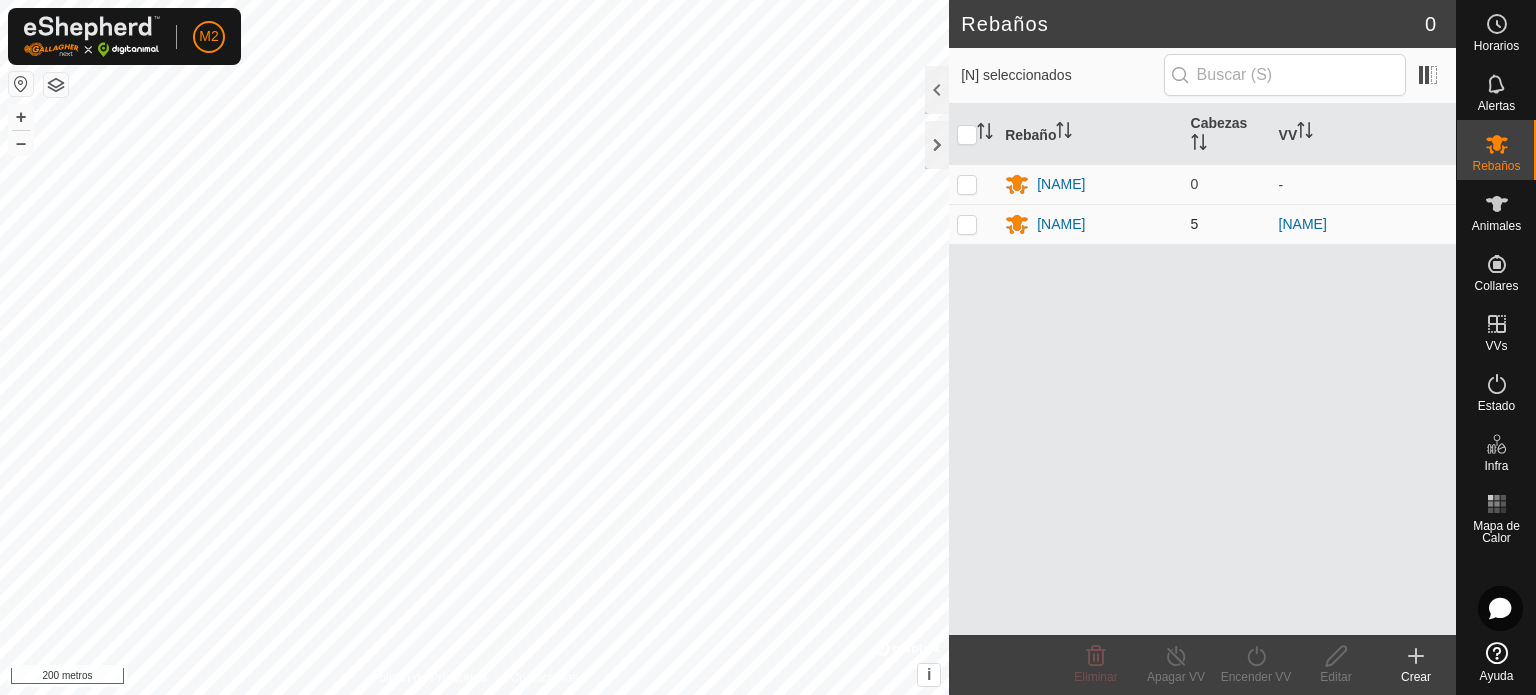 click at bounding box center [967, 224] 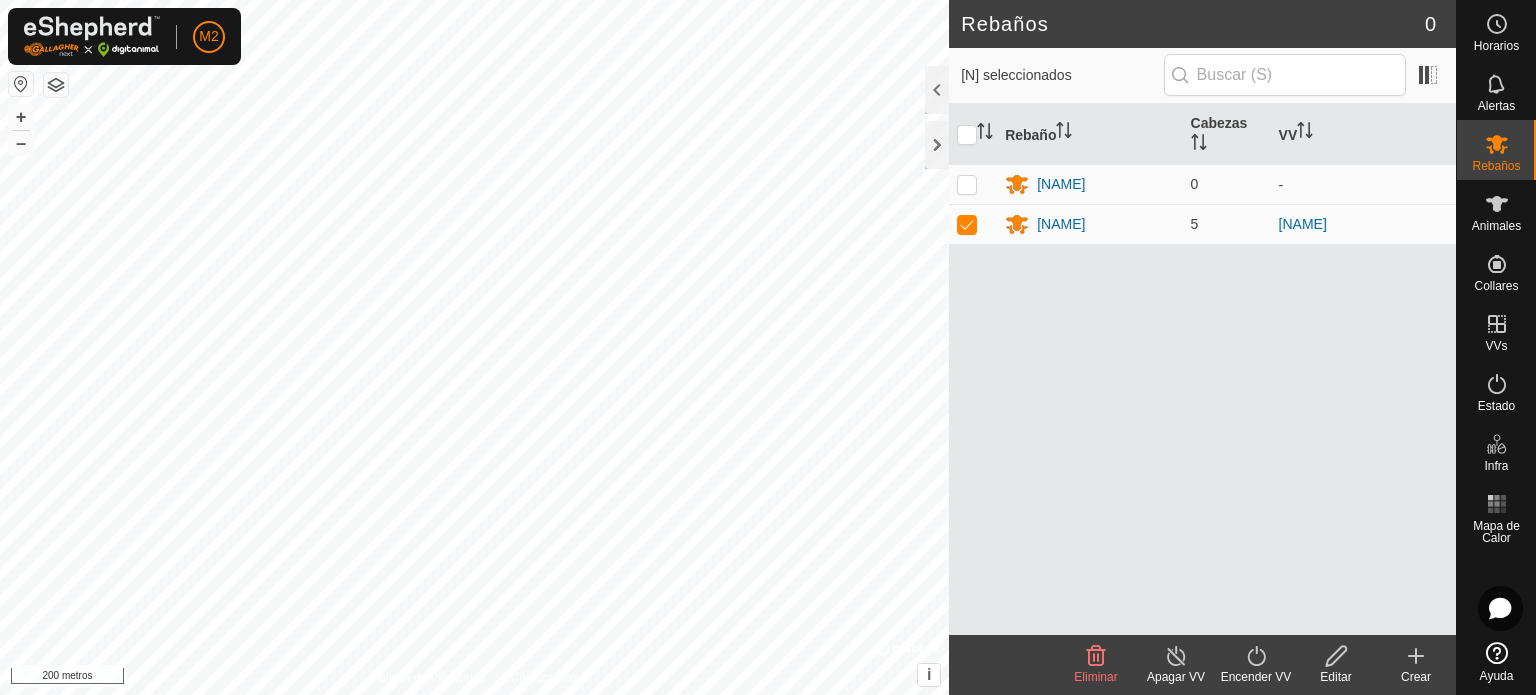 click 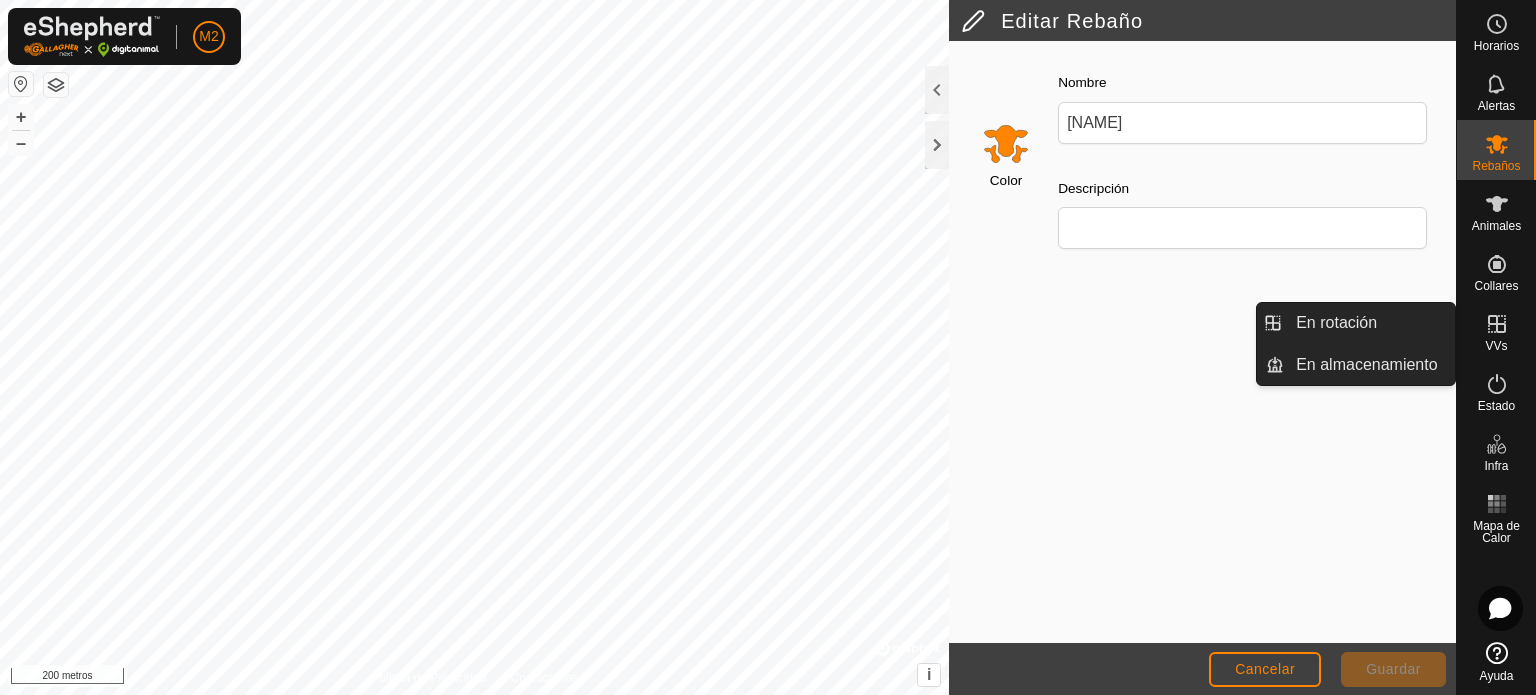 click 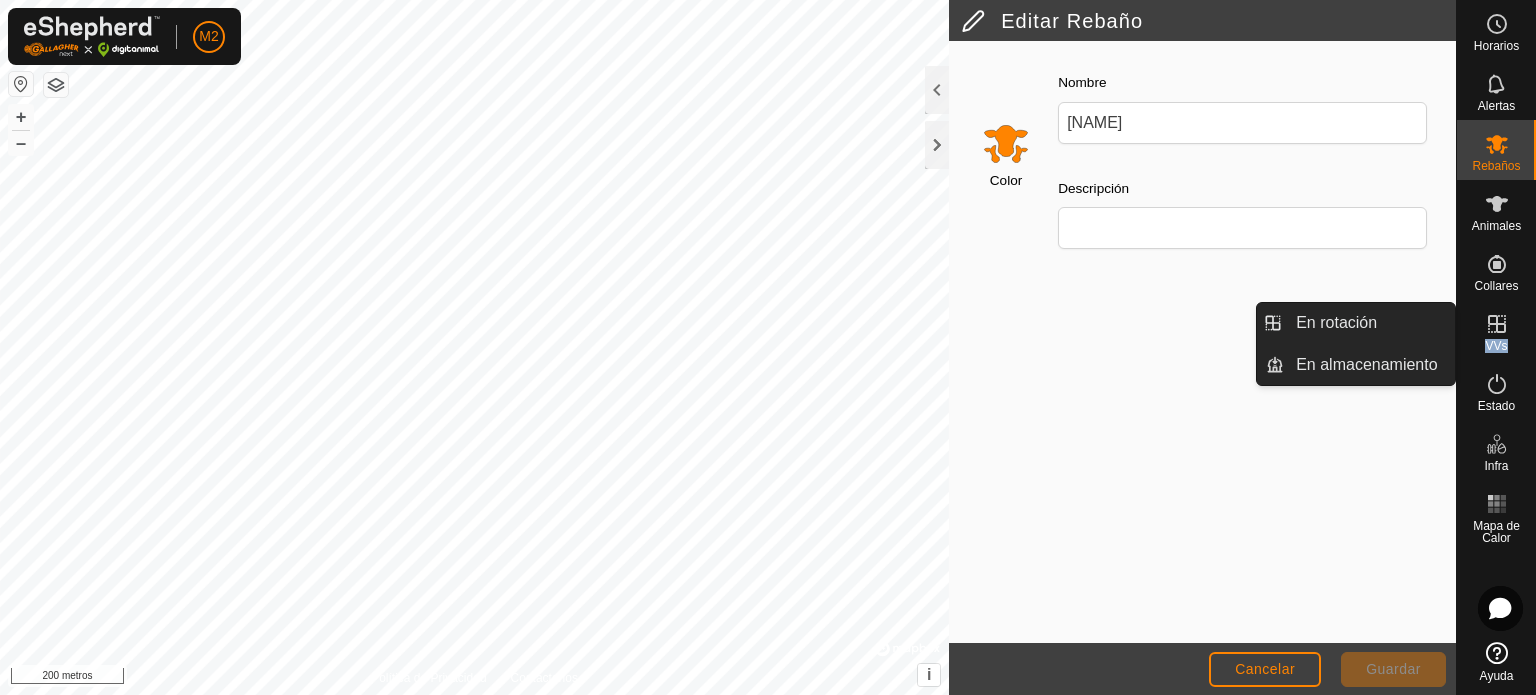 click 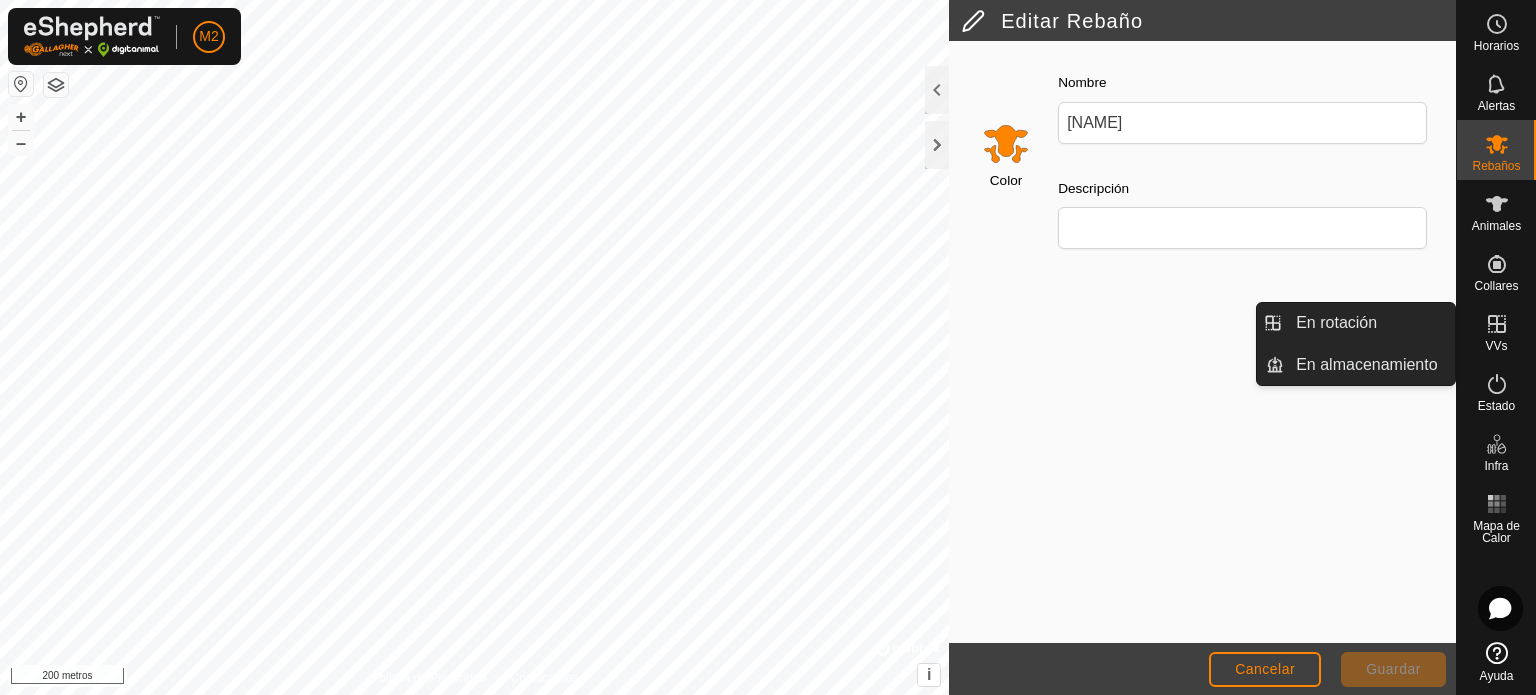 click 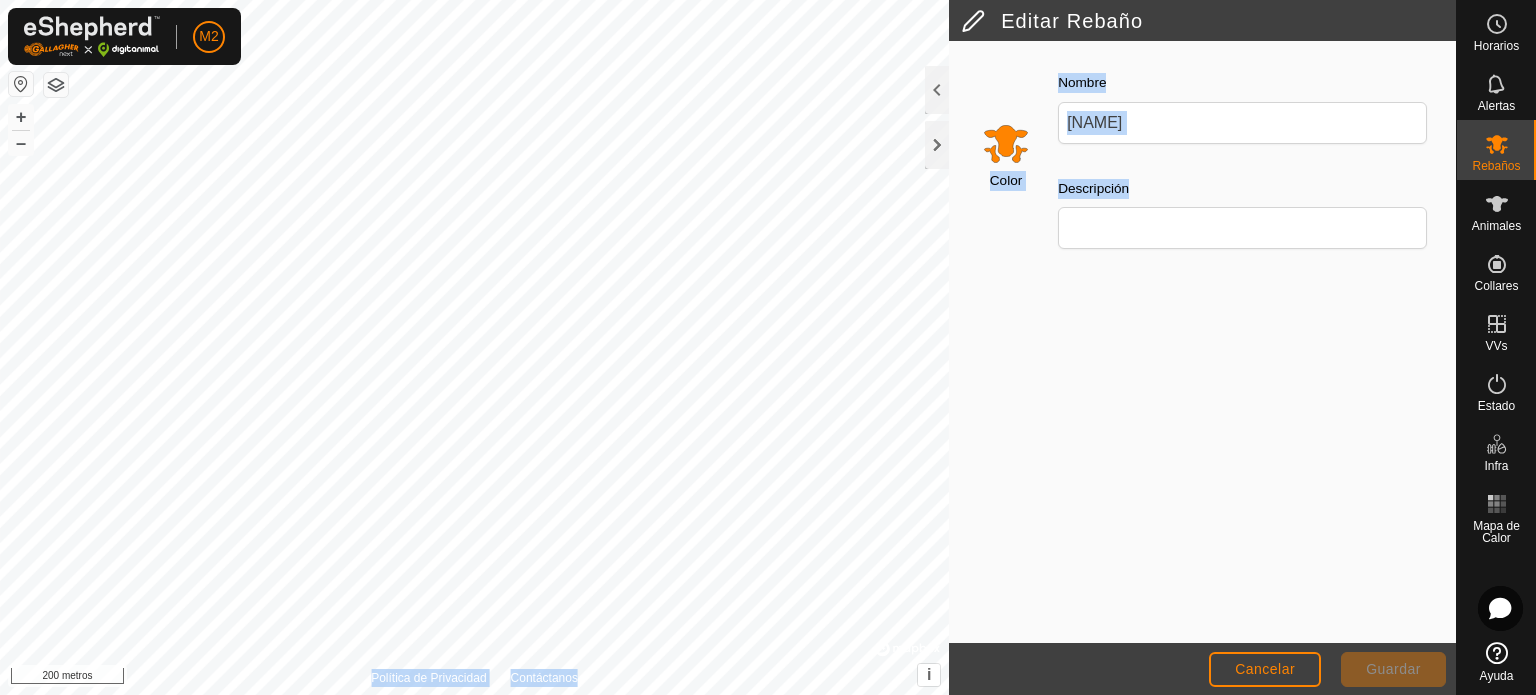 click on "[DD] [MON] [YYYY]" 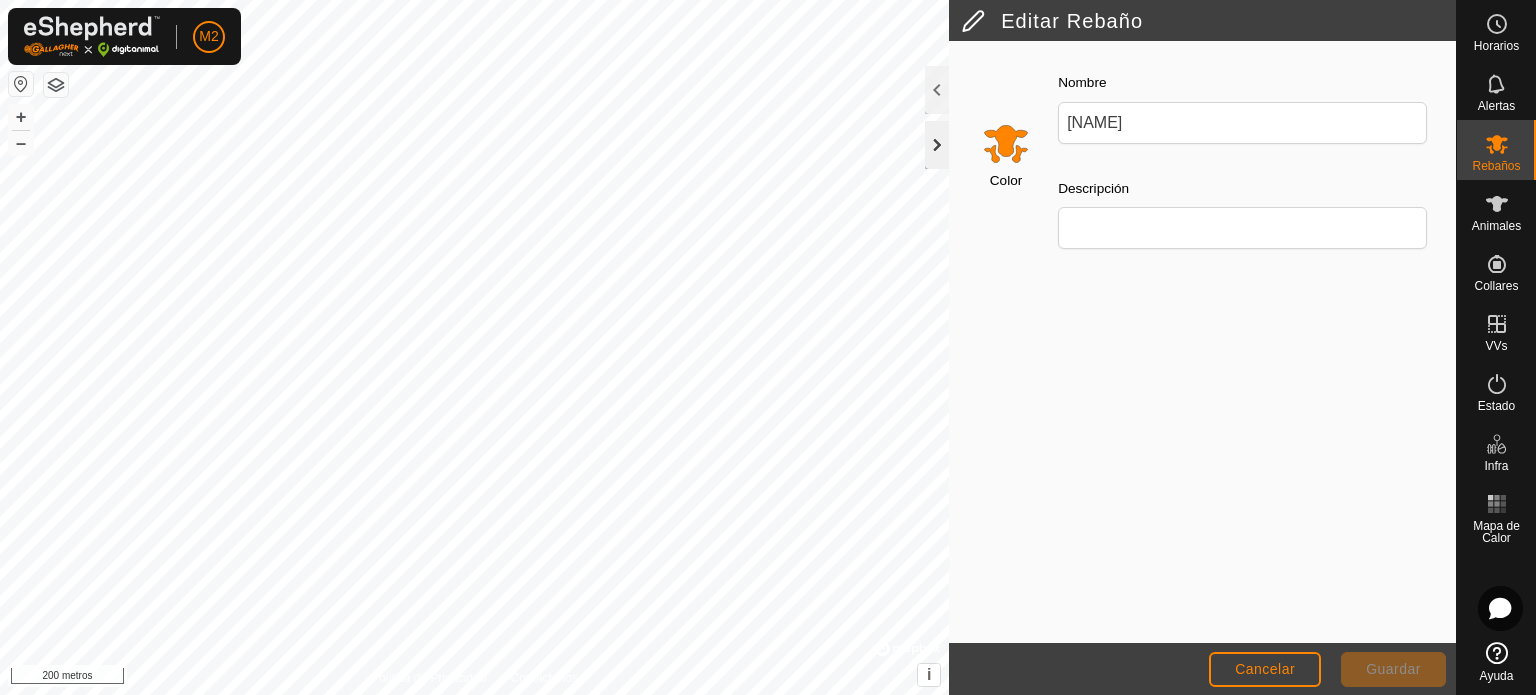 click 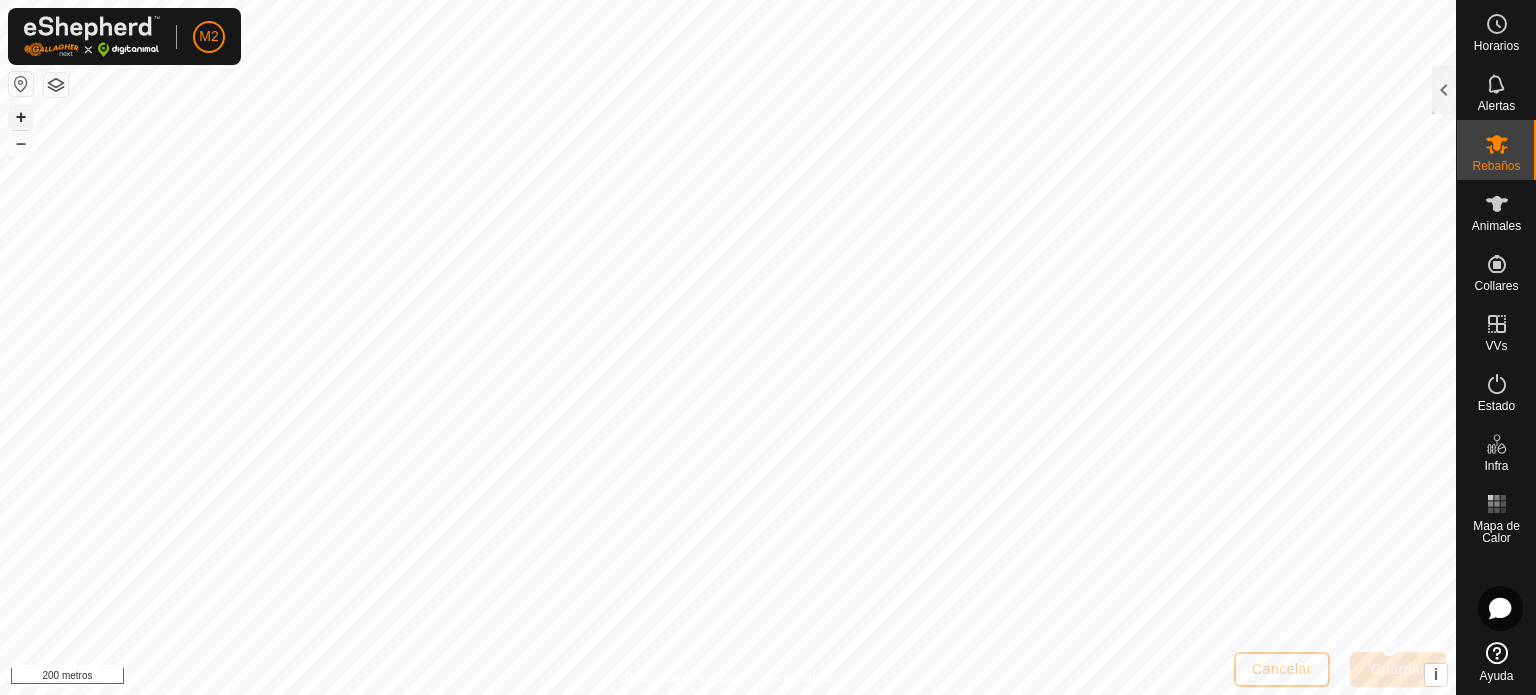 click on "+" at bounding box center [21, 117] 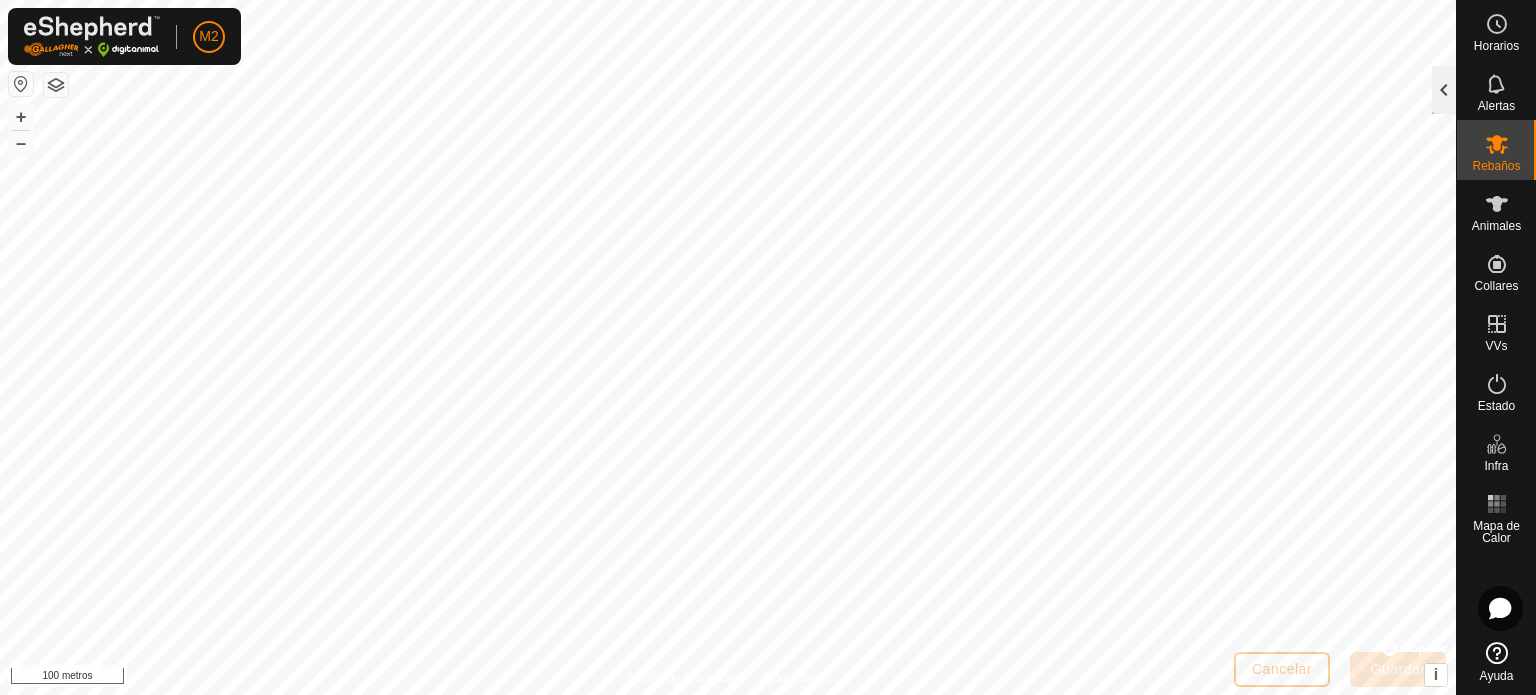 click 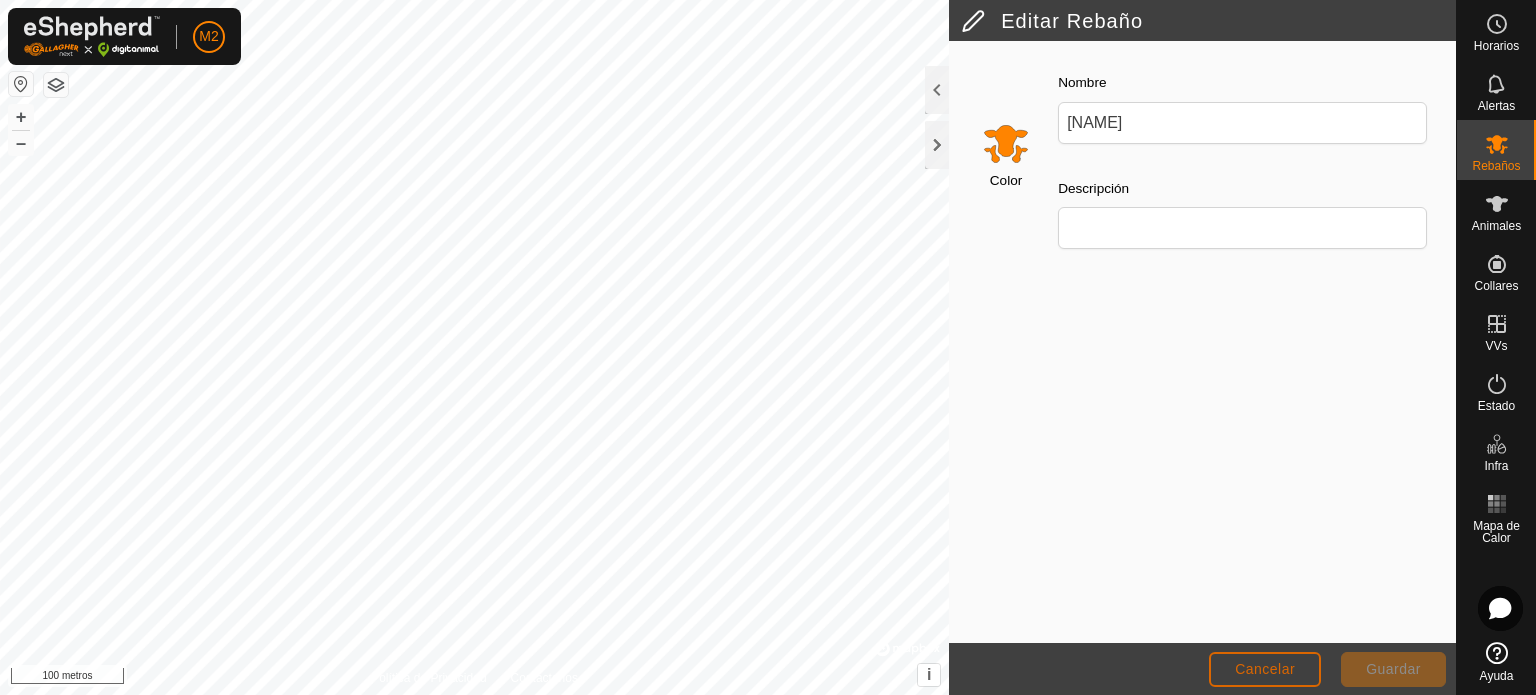 click on "Cancelar" 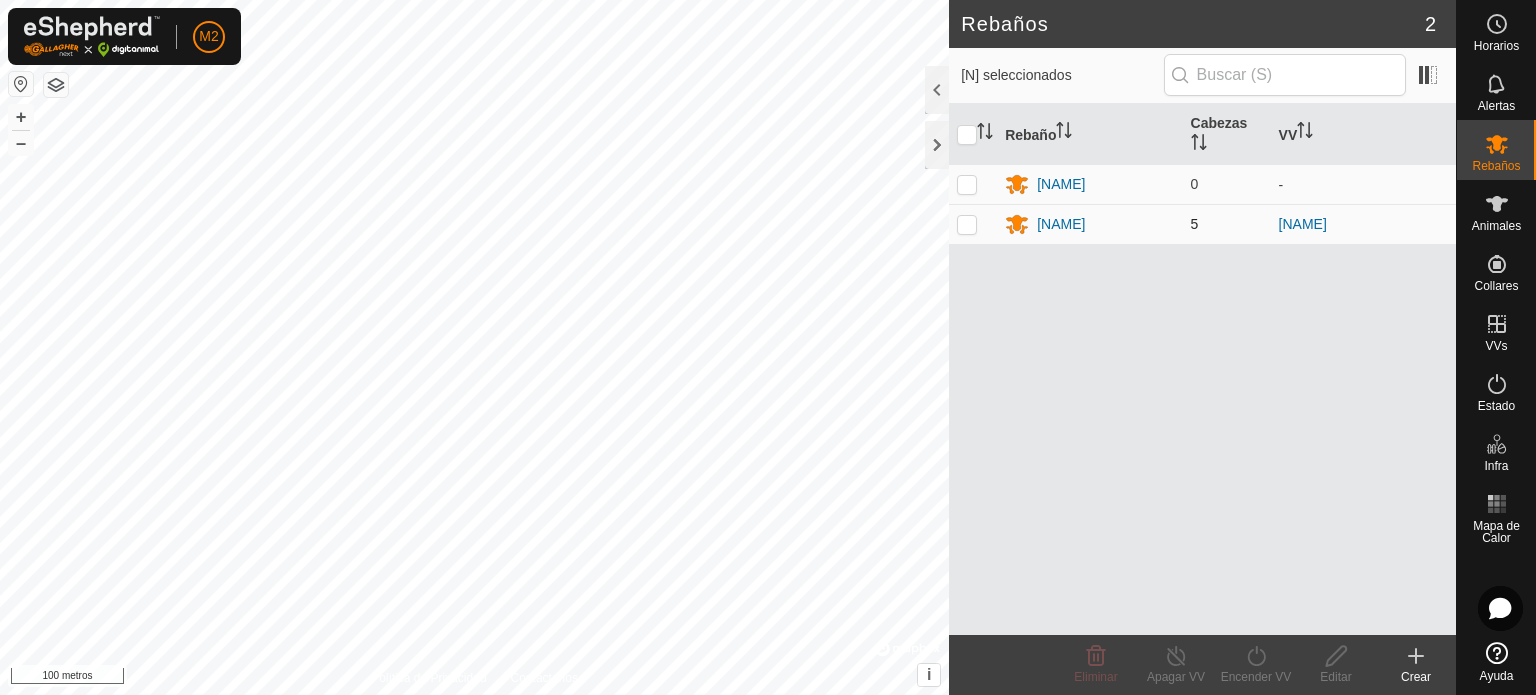 click at bounding box center [967, 224] 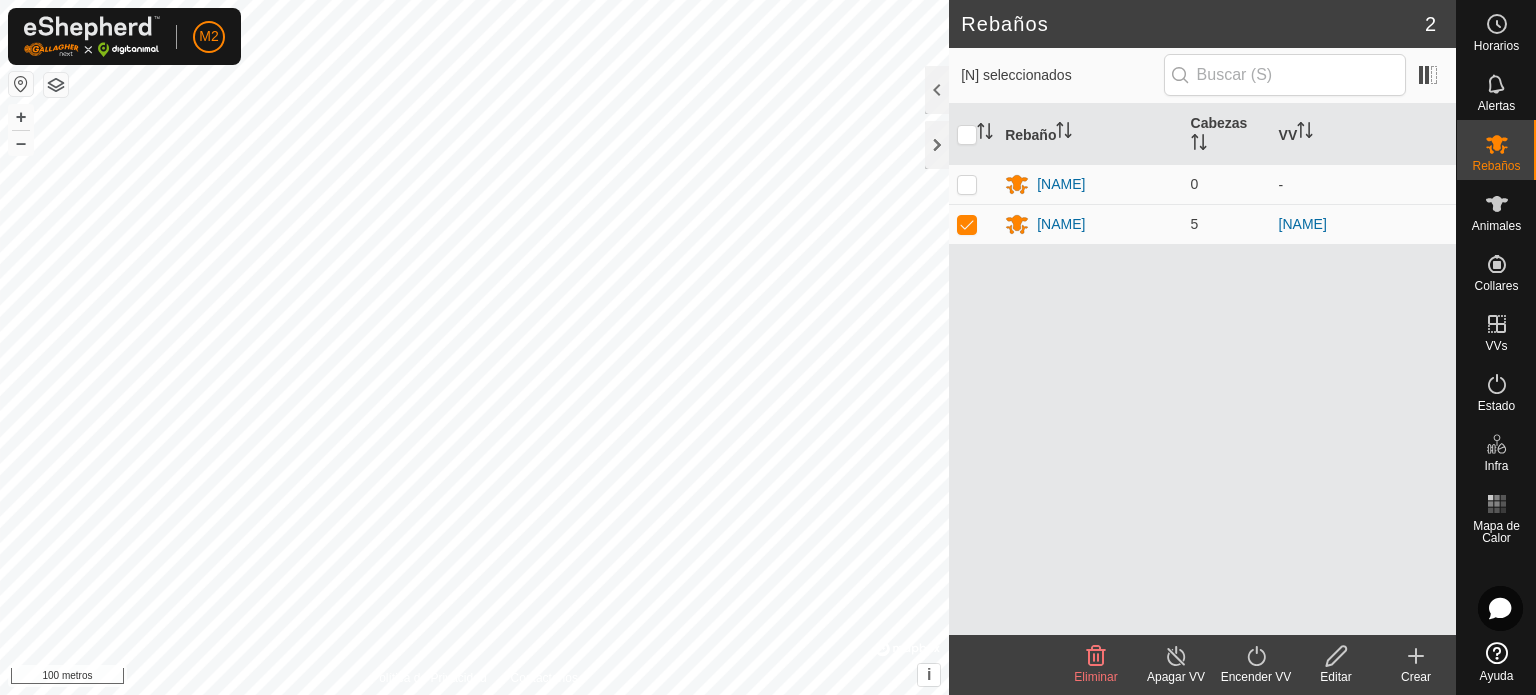 click 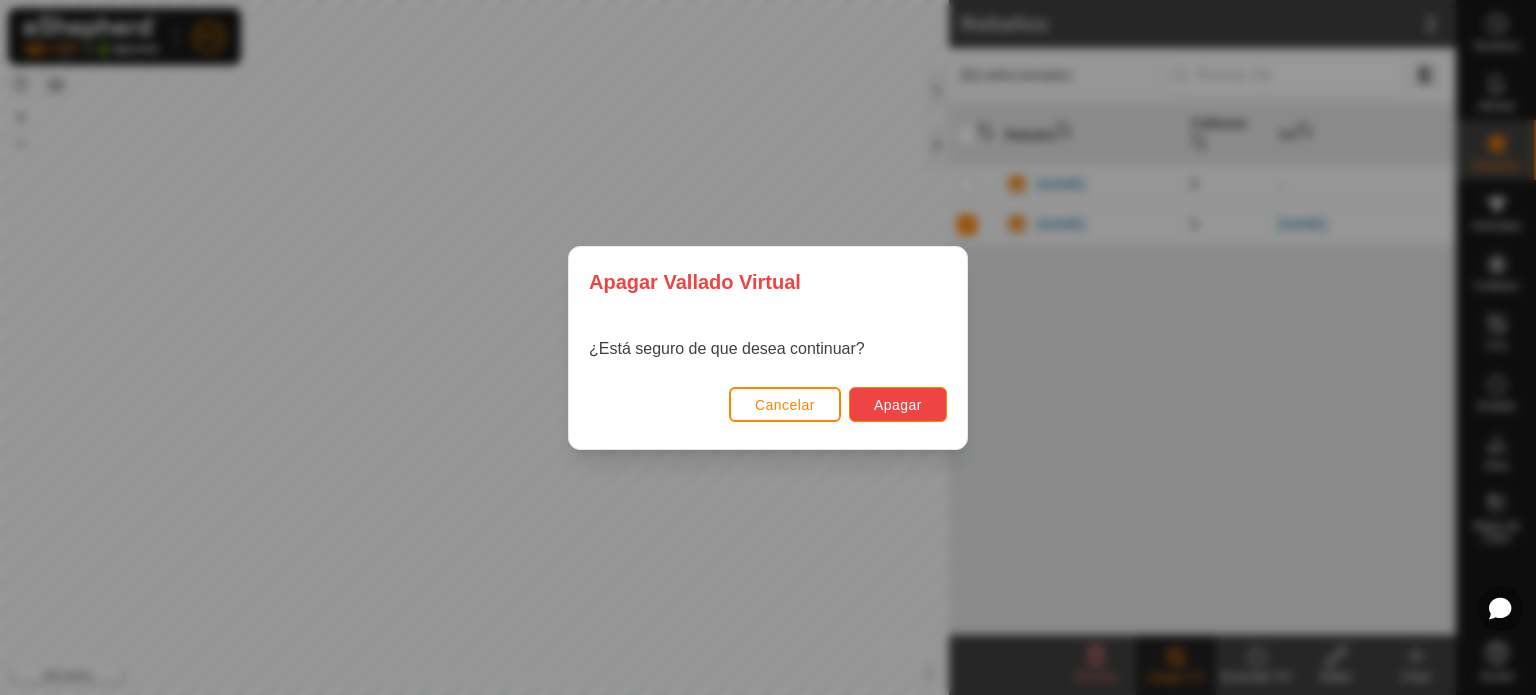 click on "Apagar" at bounding box center [898, 405] 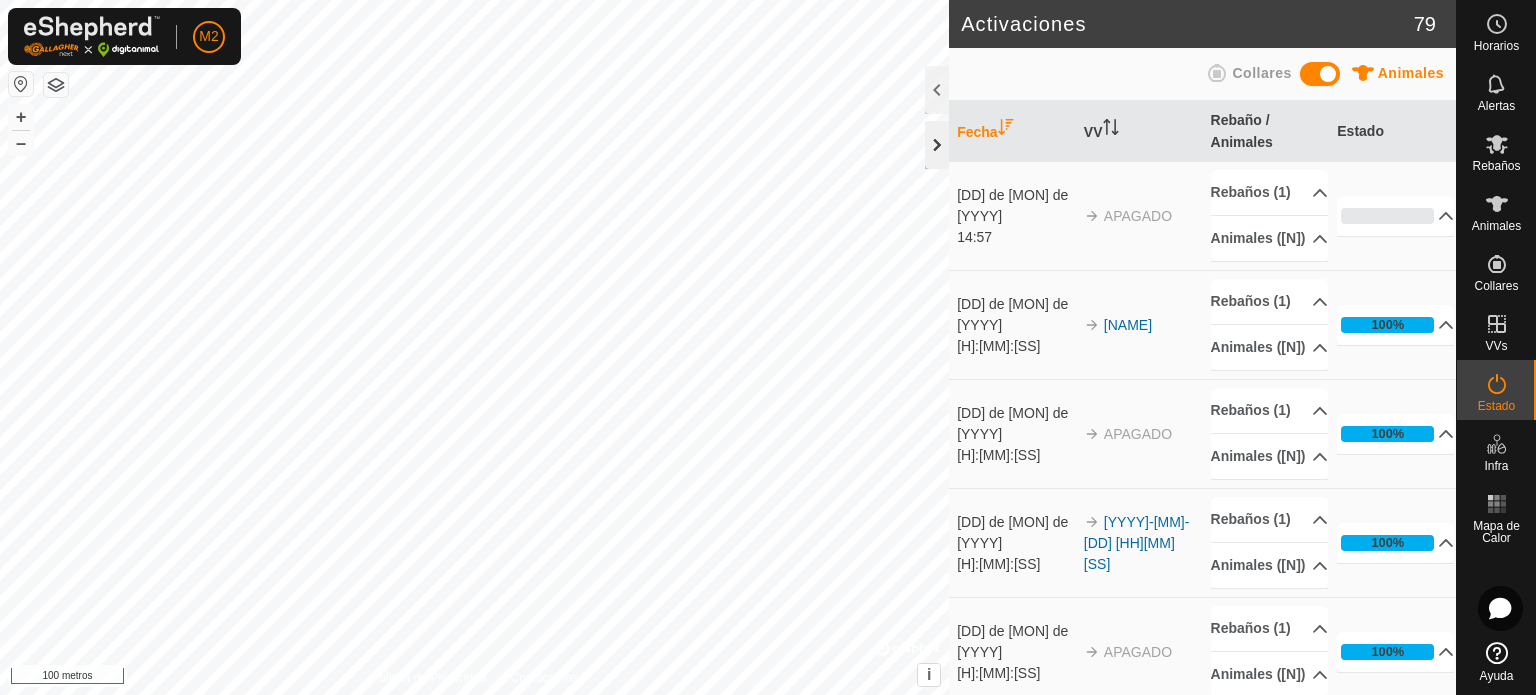 click 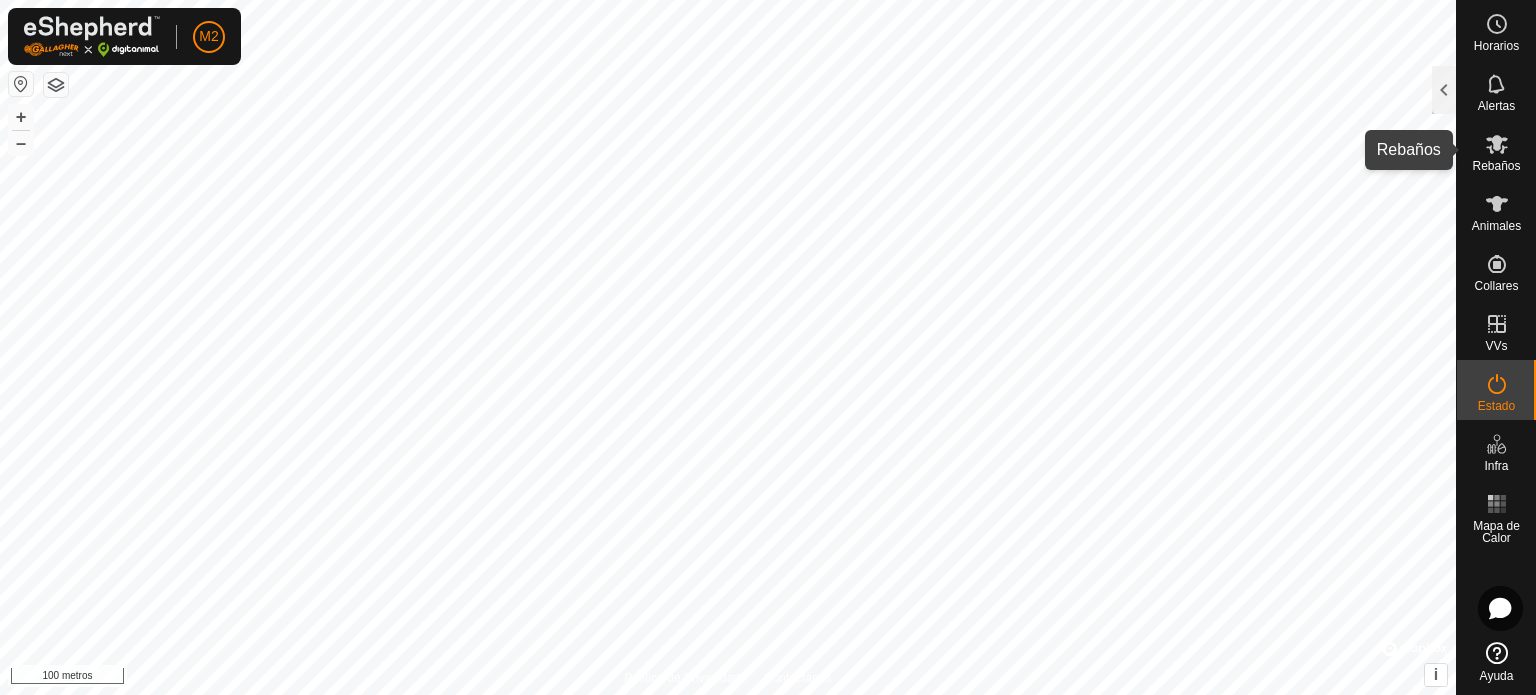 click on "Rebaños" at bounding box center (1496, 166) 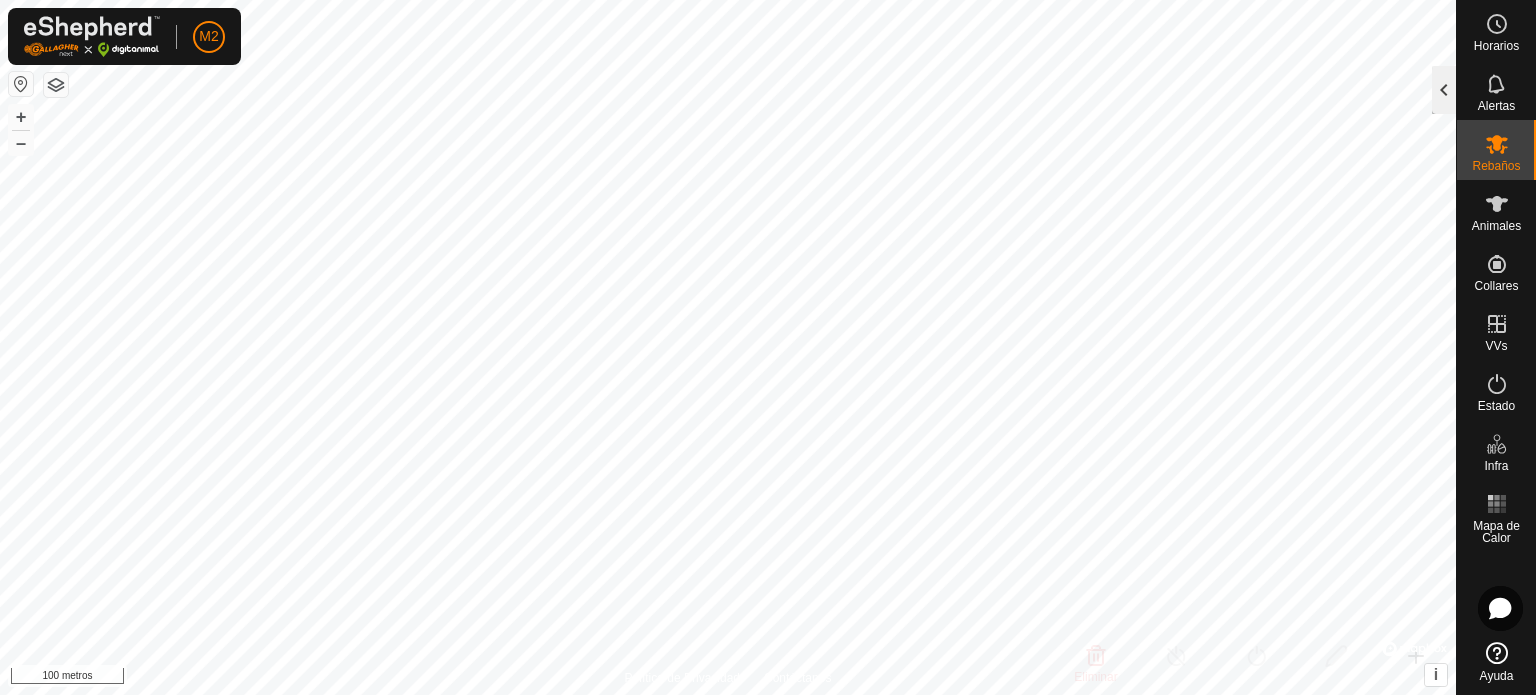 click 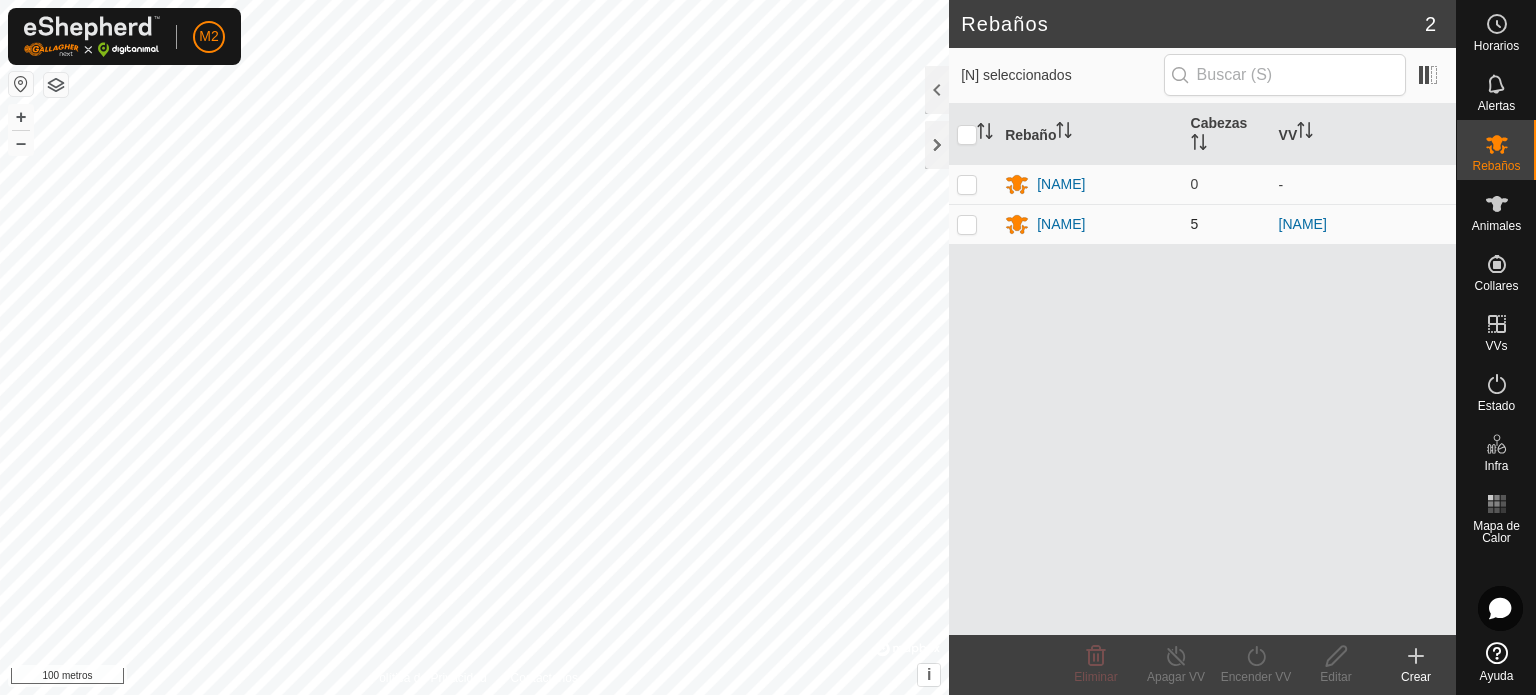 click at bounding box center [967, 224] 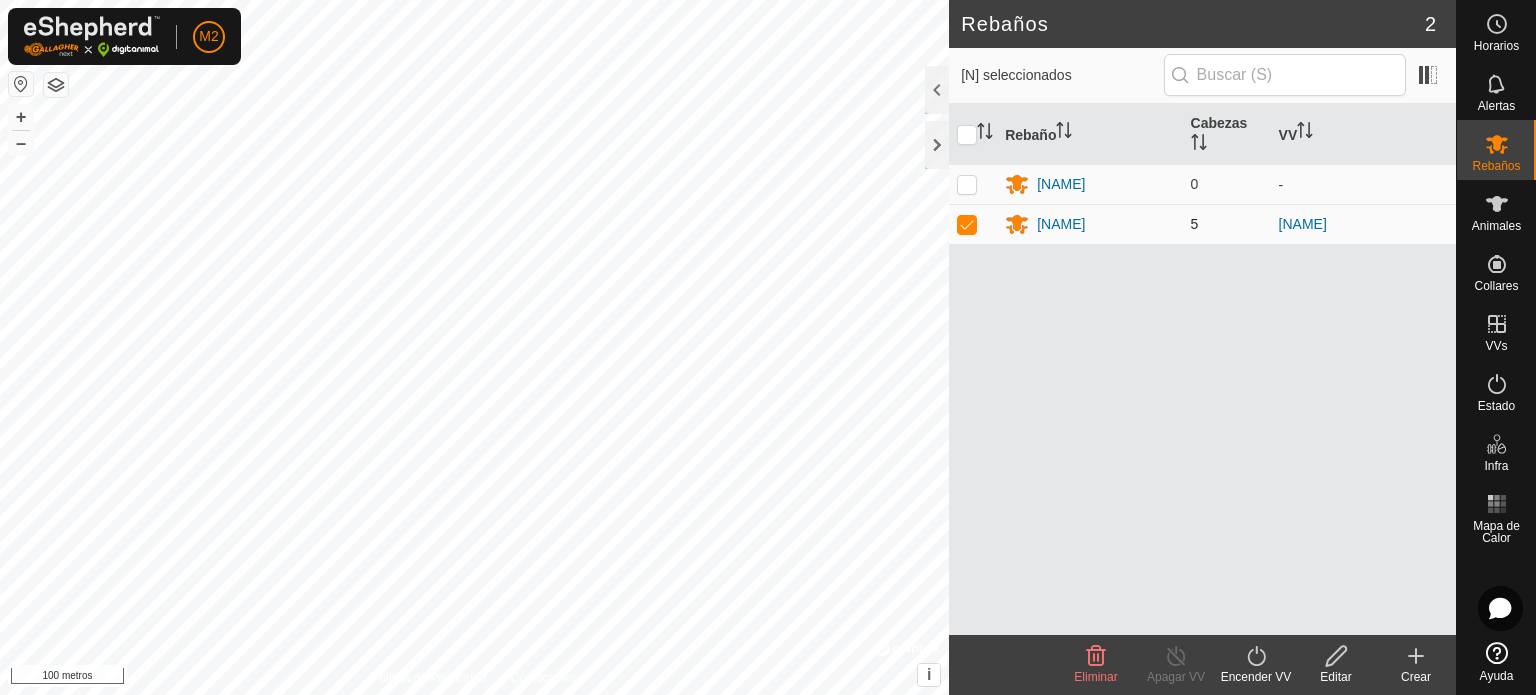 checkbox on "true" 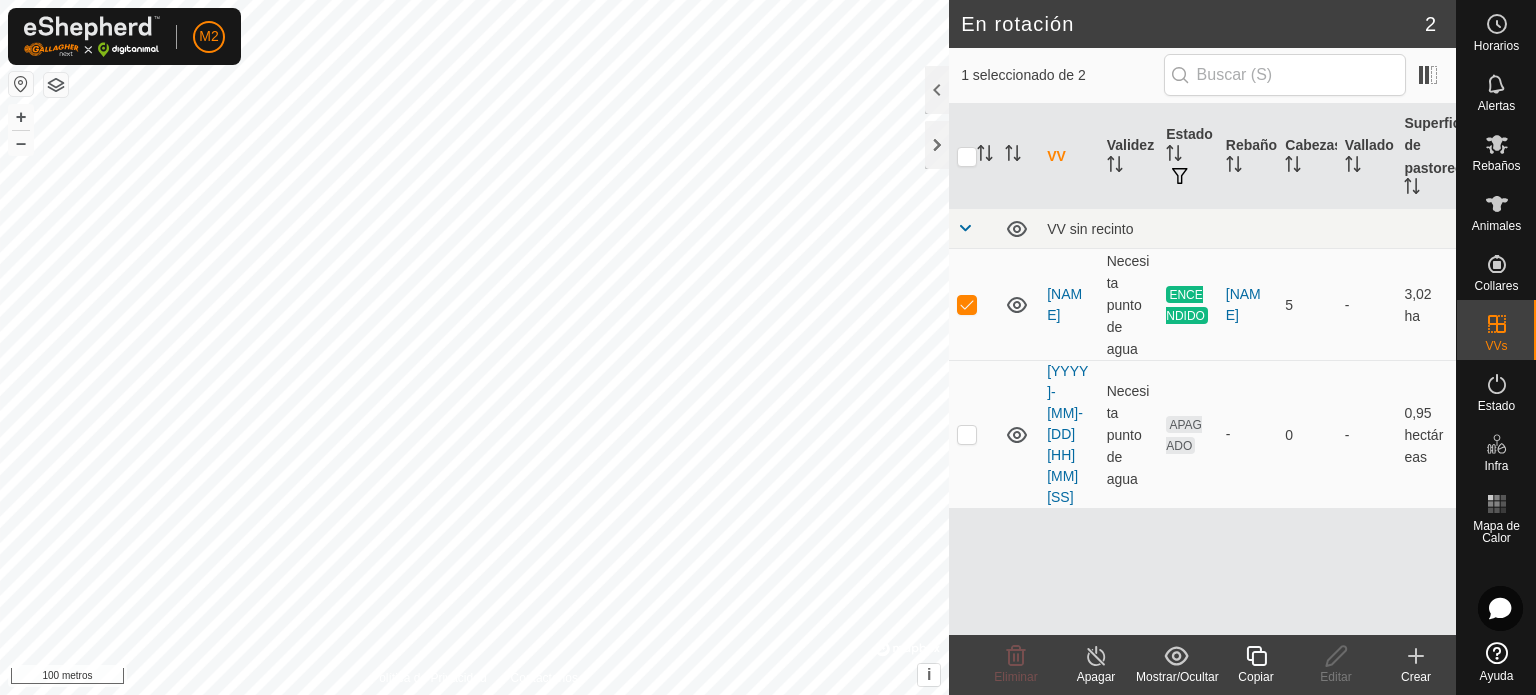 click 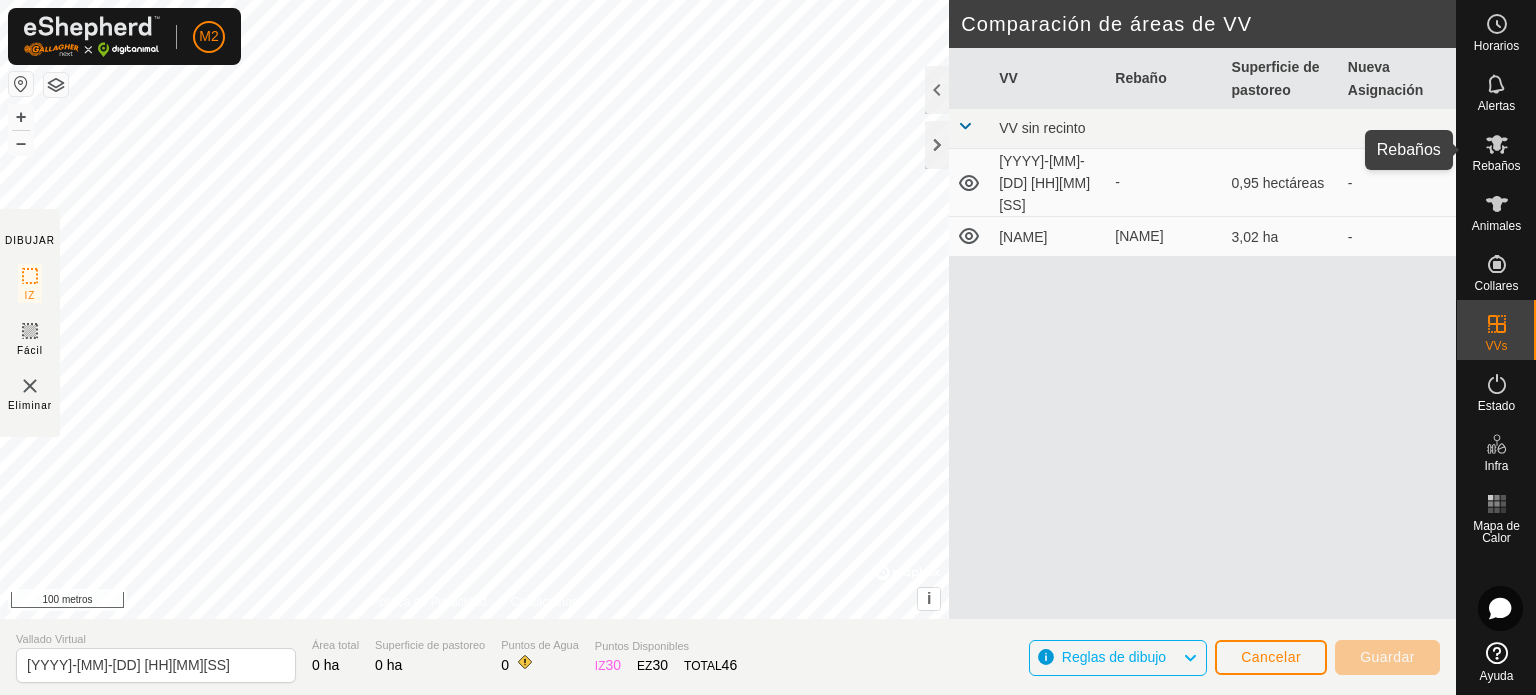 click on "Rebaños" at bounding box center (1496, 166) 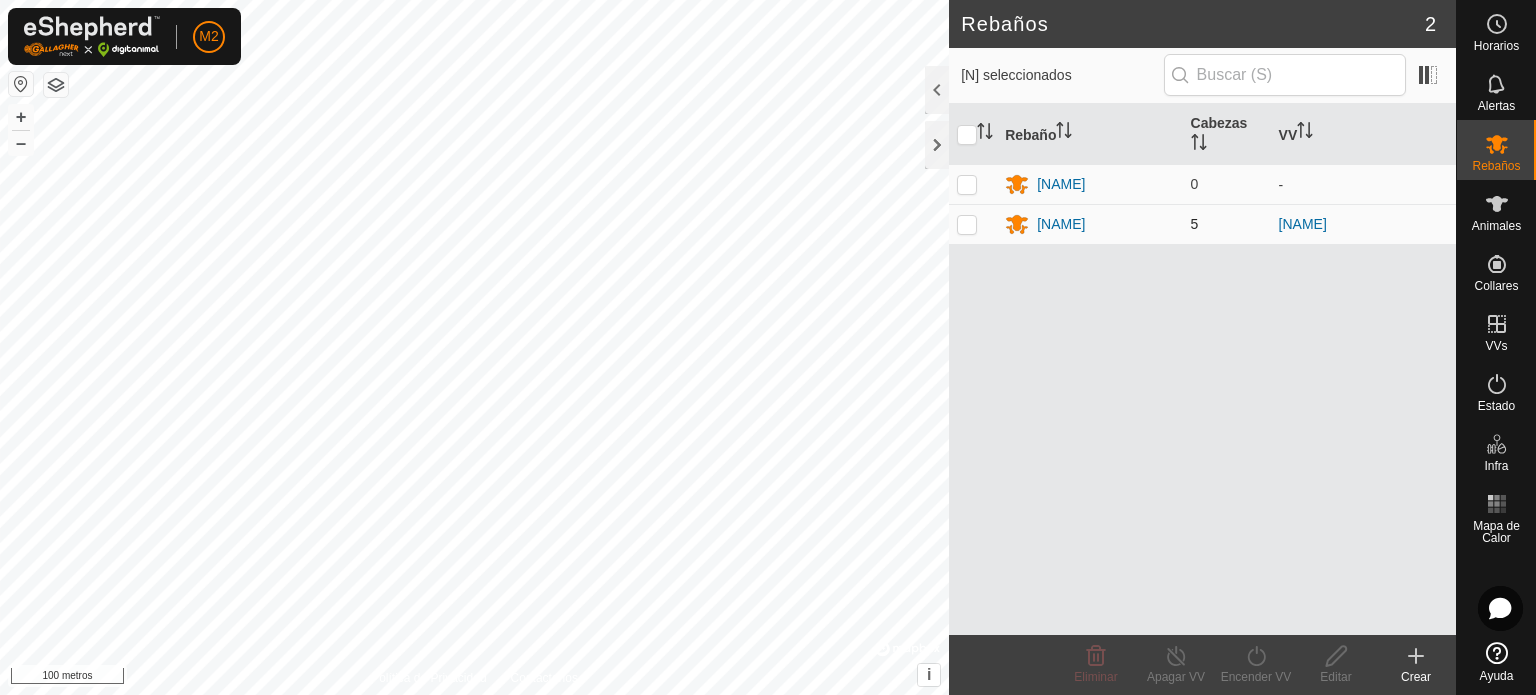 click at bounding box center (967, 224) 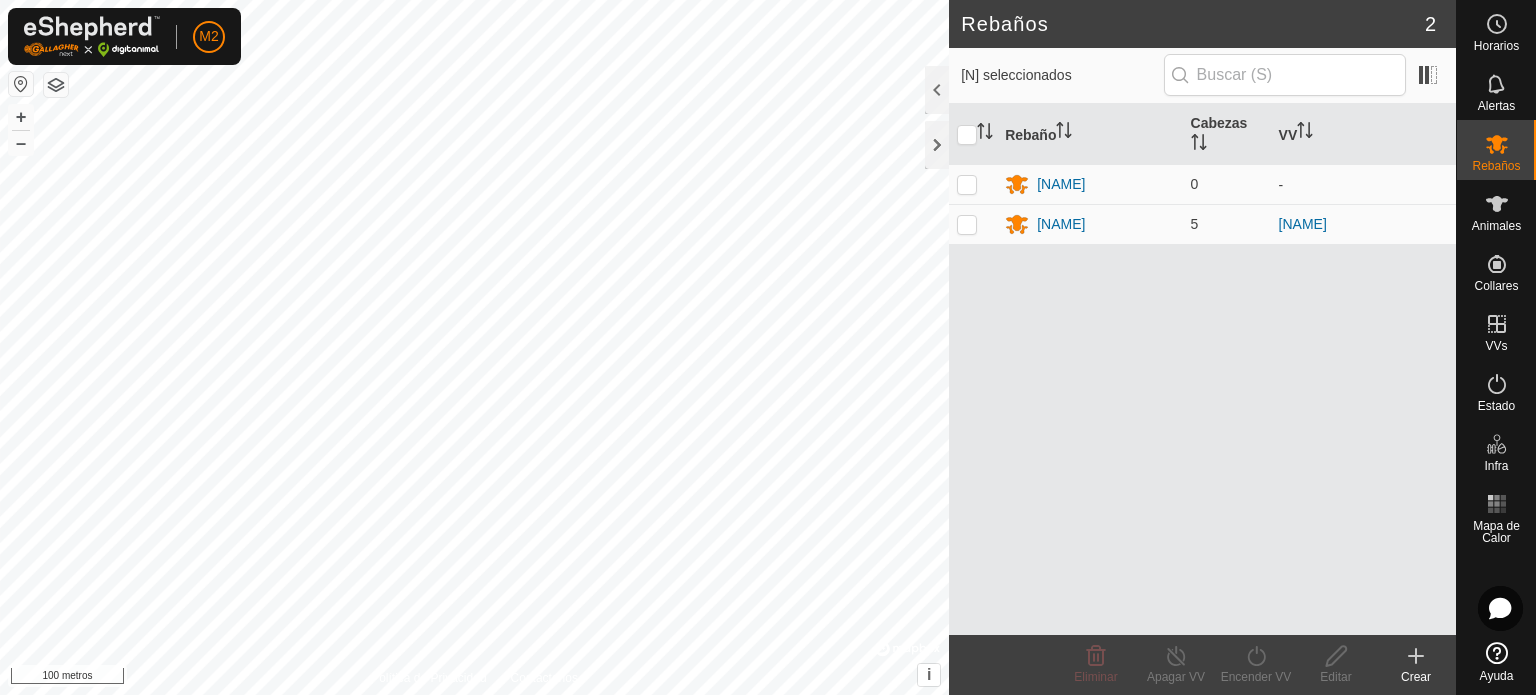 checkbox on "true" 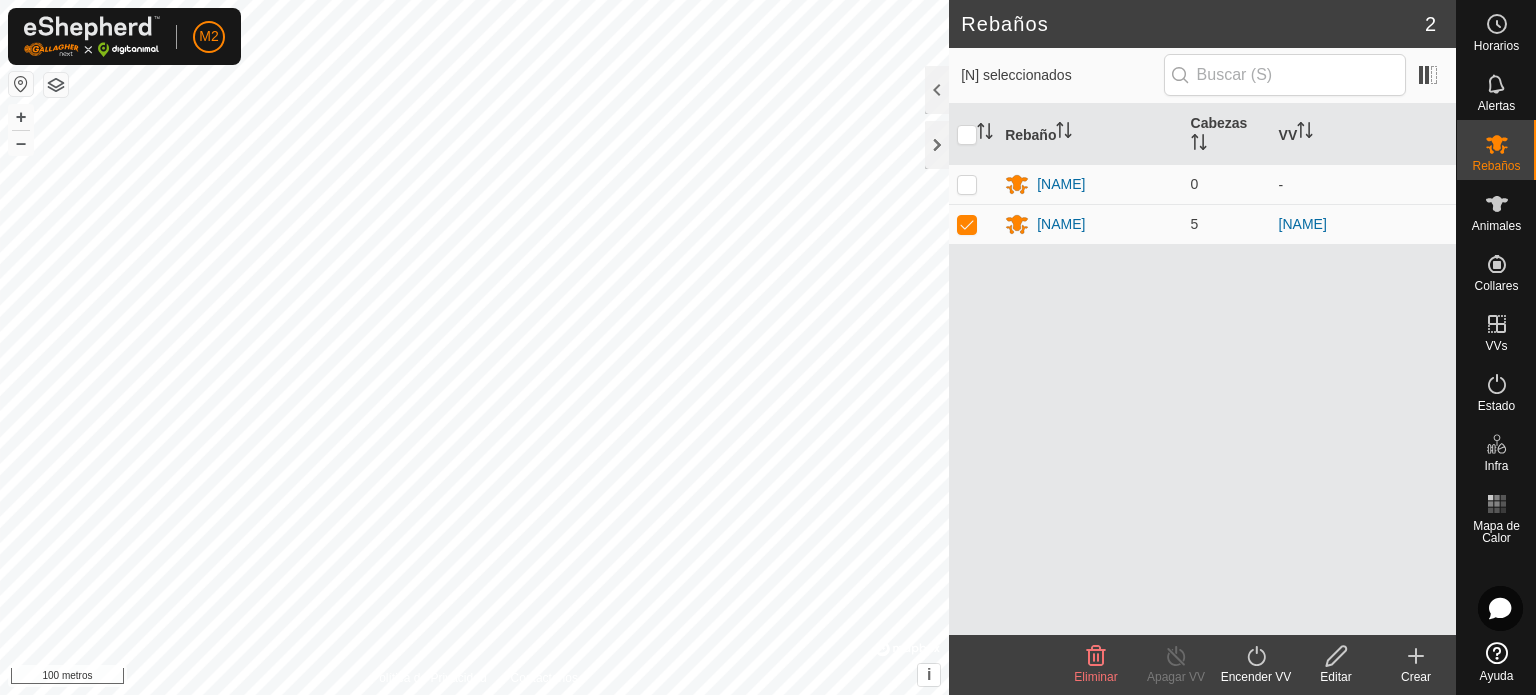 click 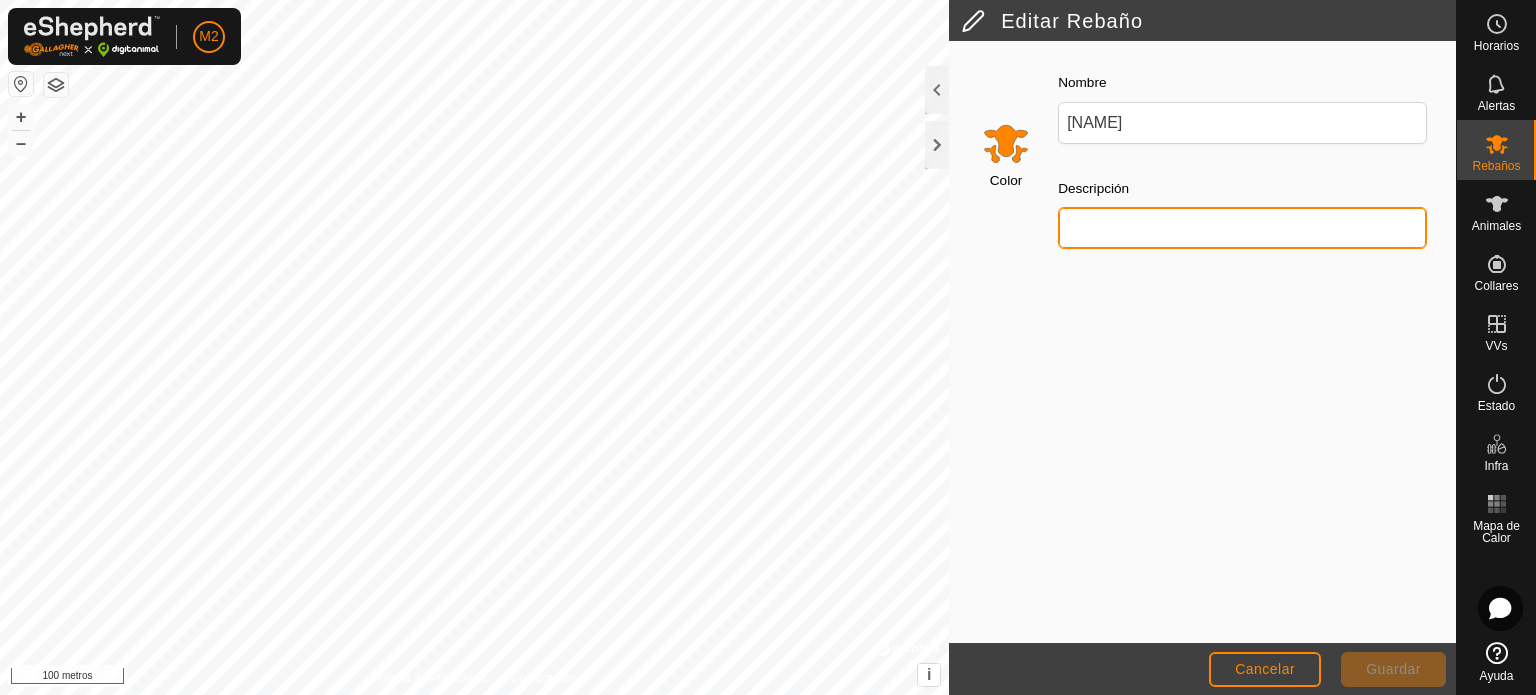 click on "Descripción" at bounding box center [1242, 228] 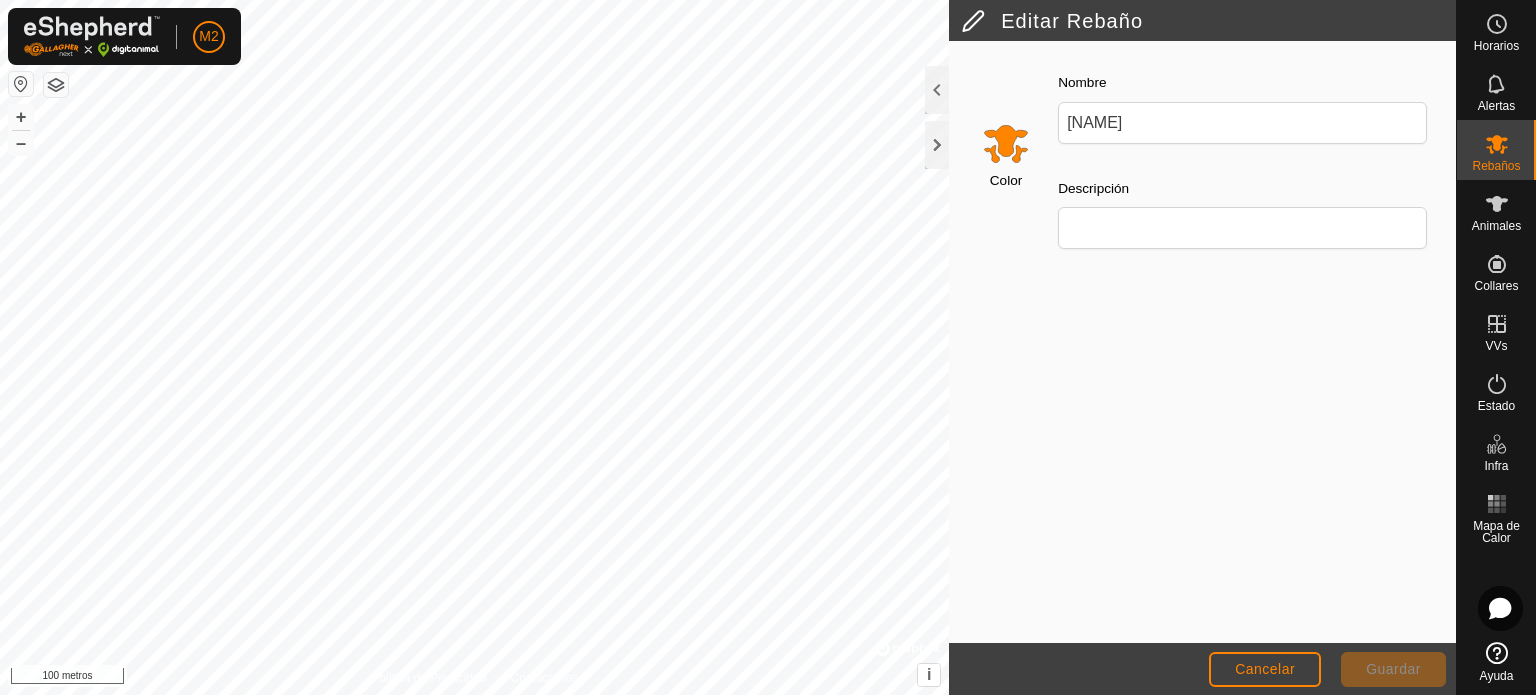 drag, startPoint x: 1398, startPoint y: 309, endPoint x: 1343, endPoint y: 308, distance: 55.00909 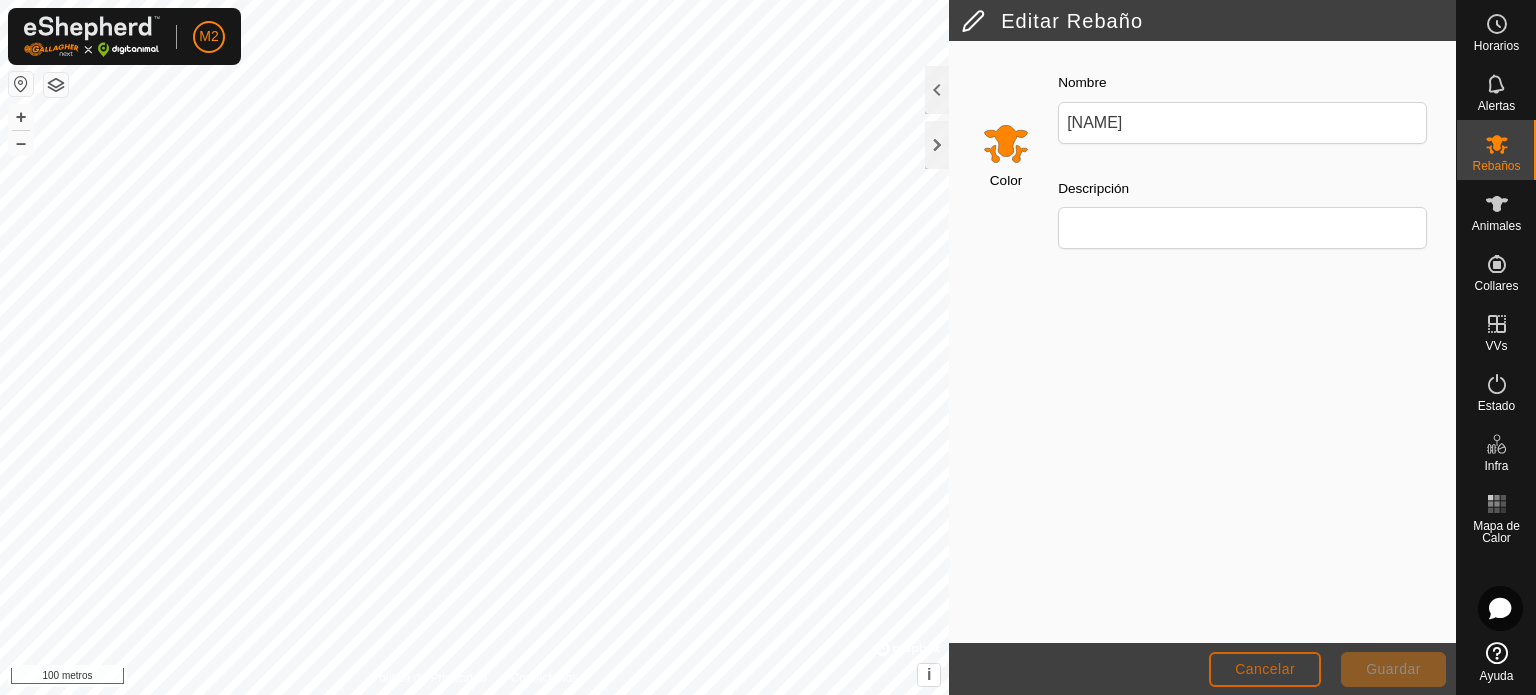 click on "Cancelar" 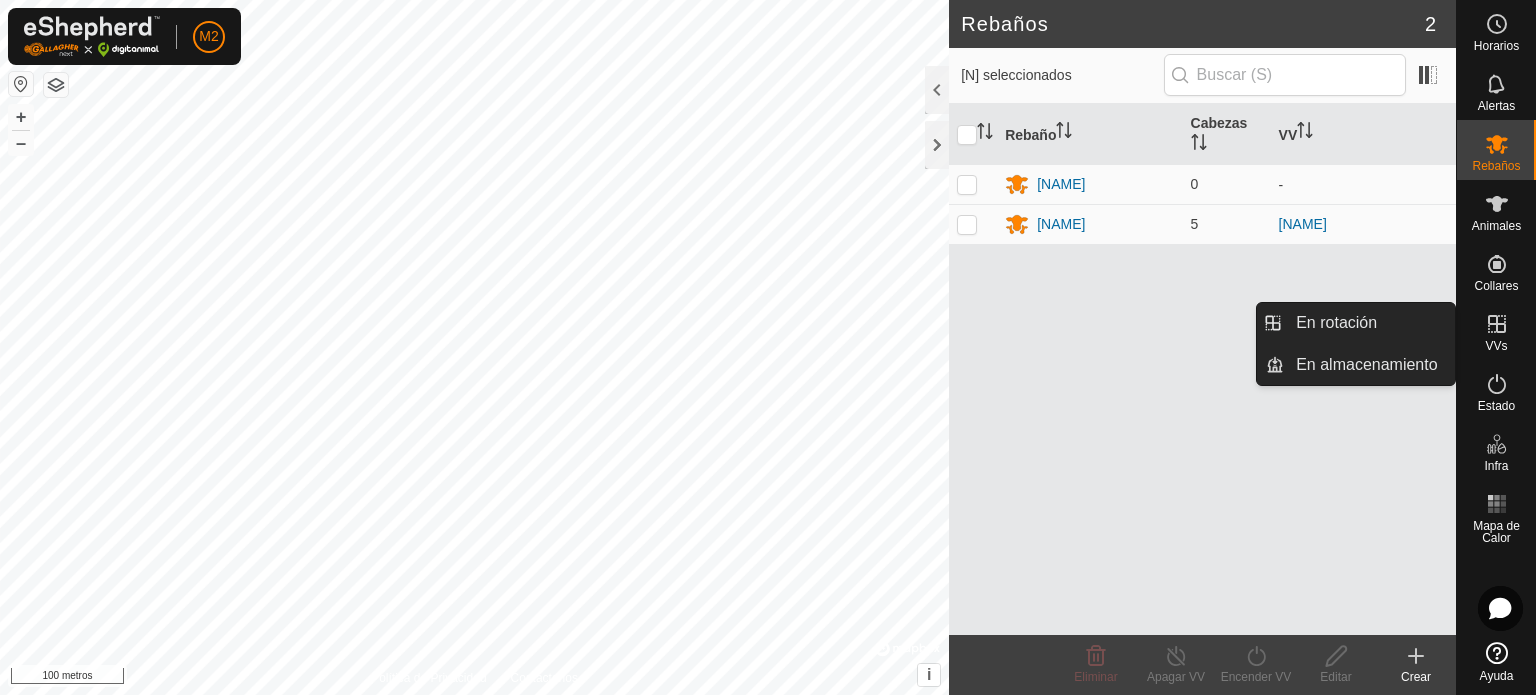 click 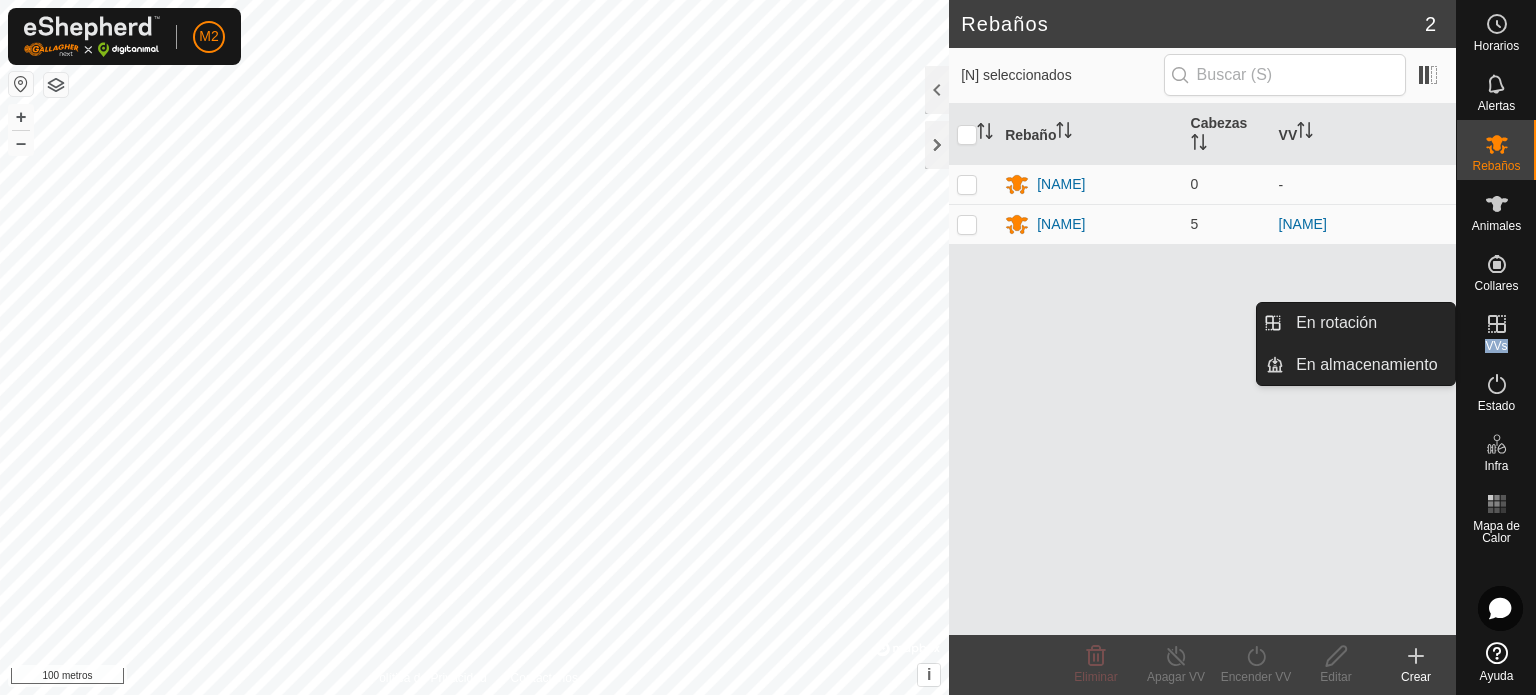click 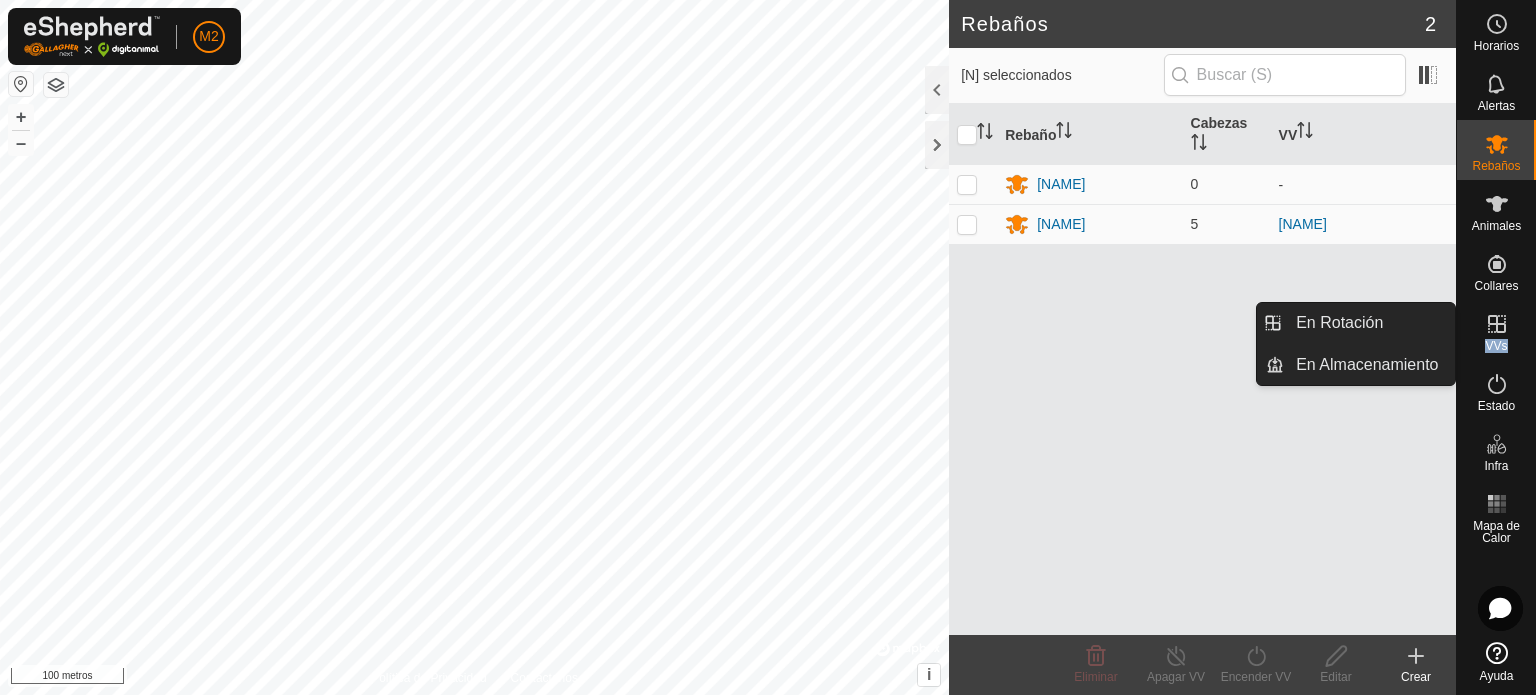 click 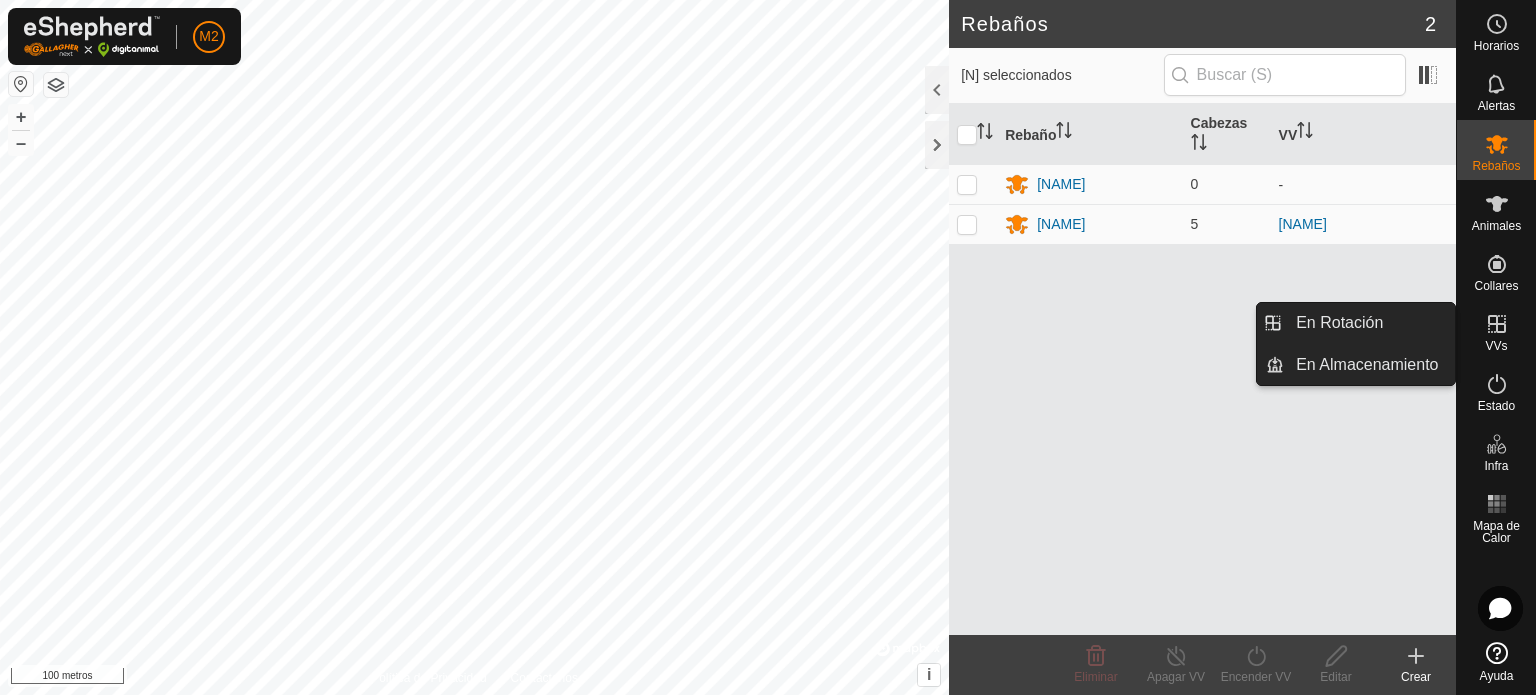 click on "En Rotación" at bounding box center [1369, 323] 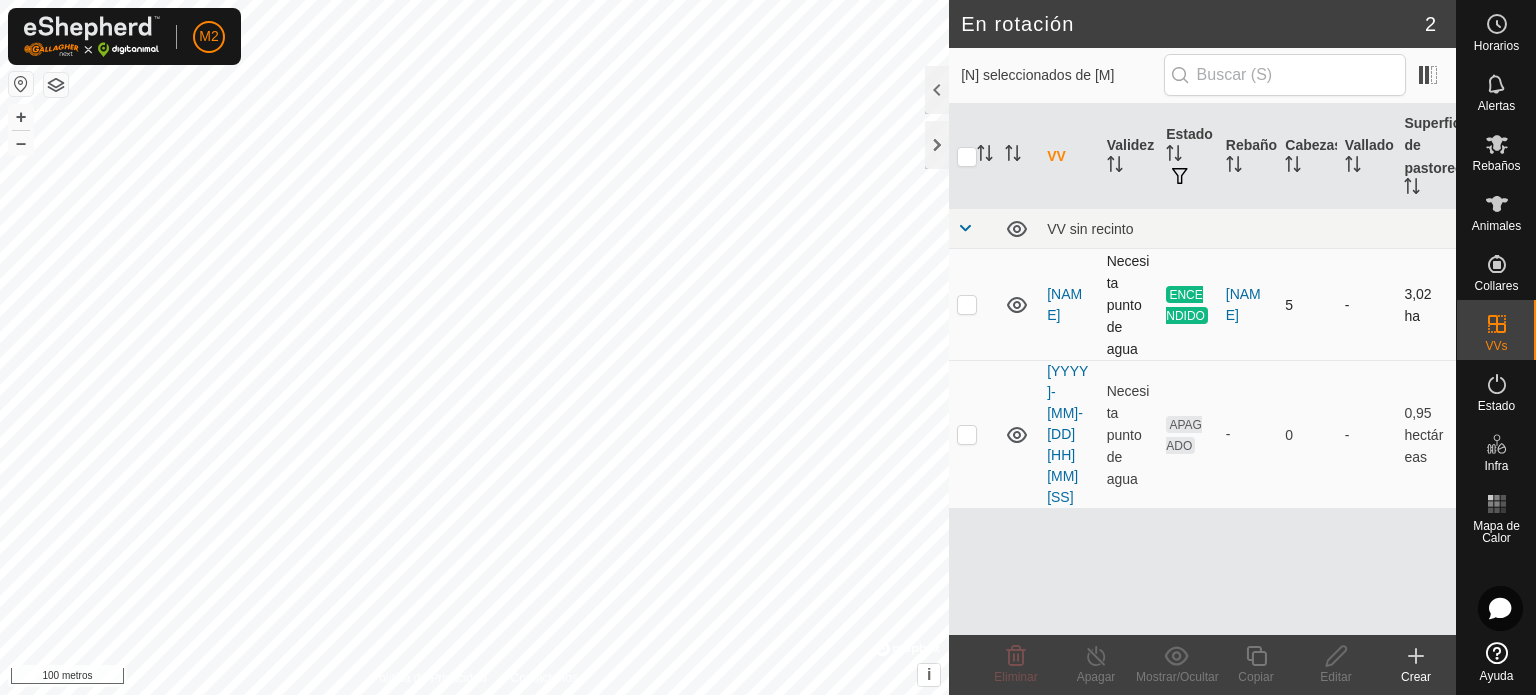 click at bounding box center (967, 304) 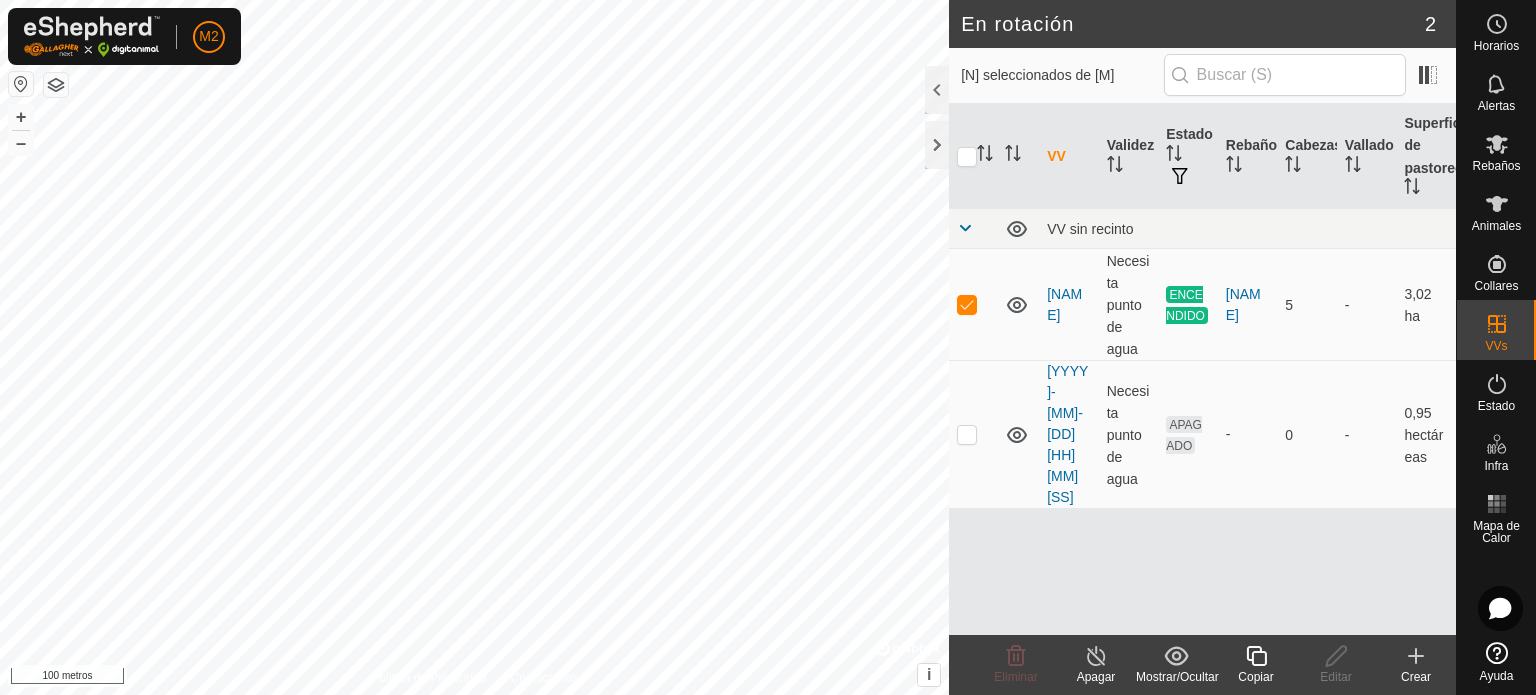 click 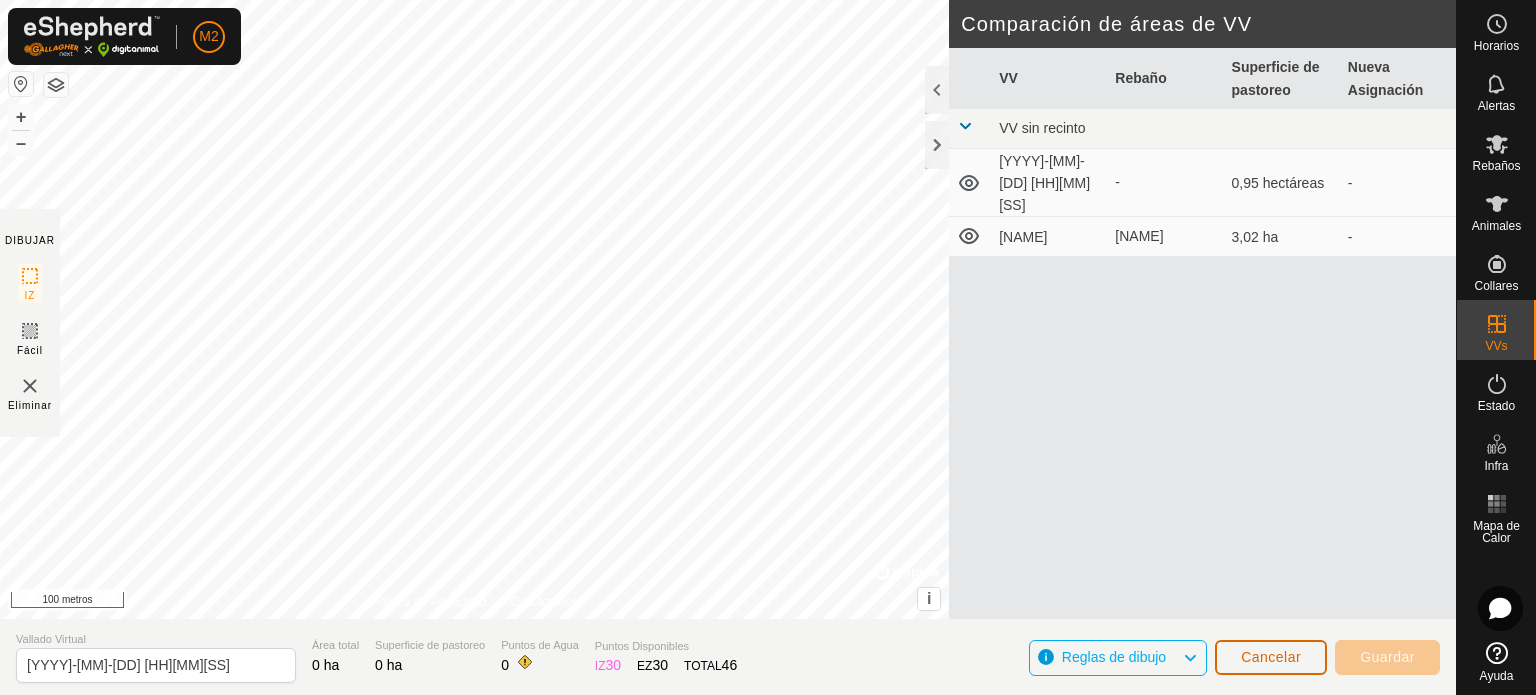 click on "Cancelar" 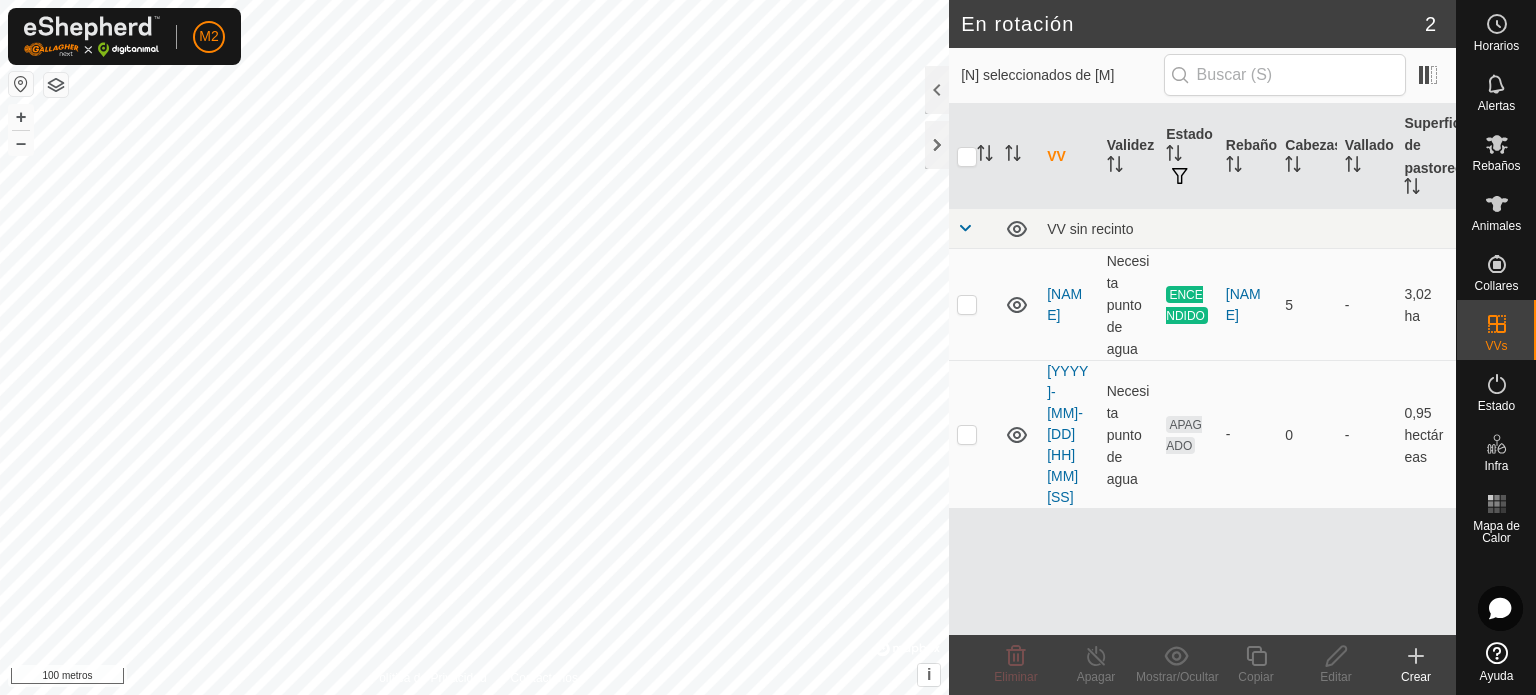 click 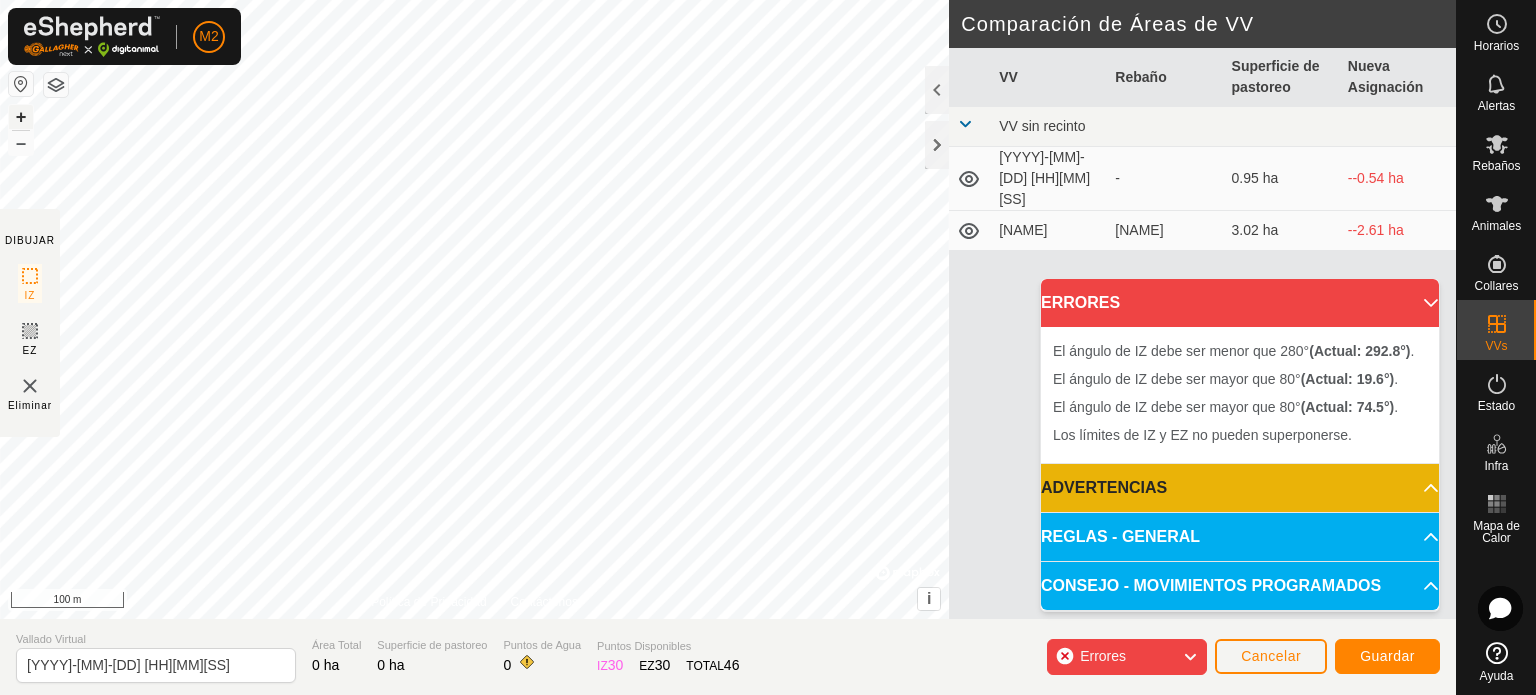 click on "+" at bounding box center [21, 117] 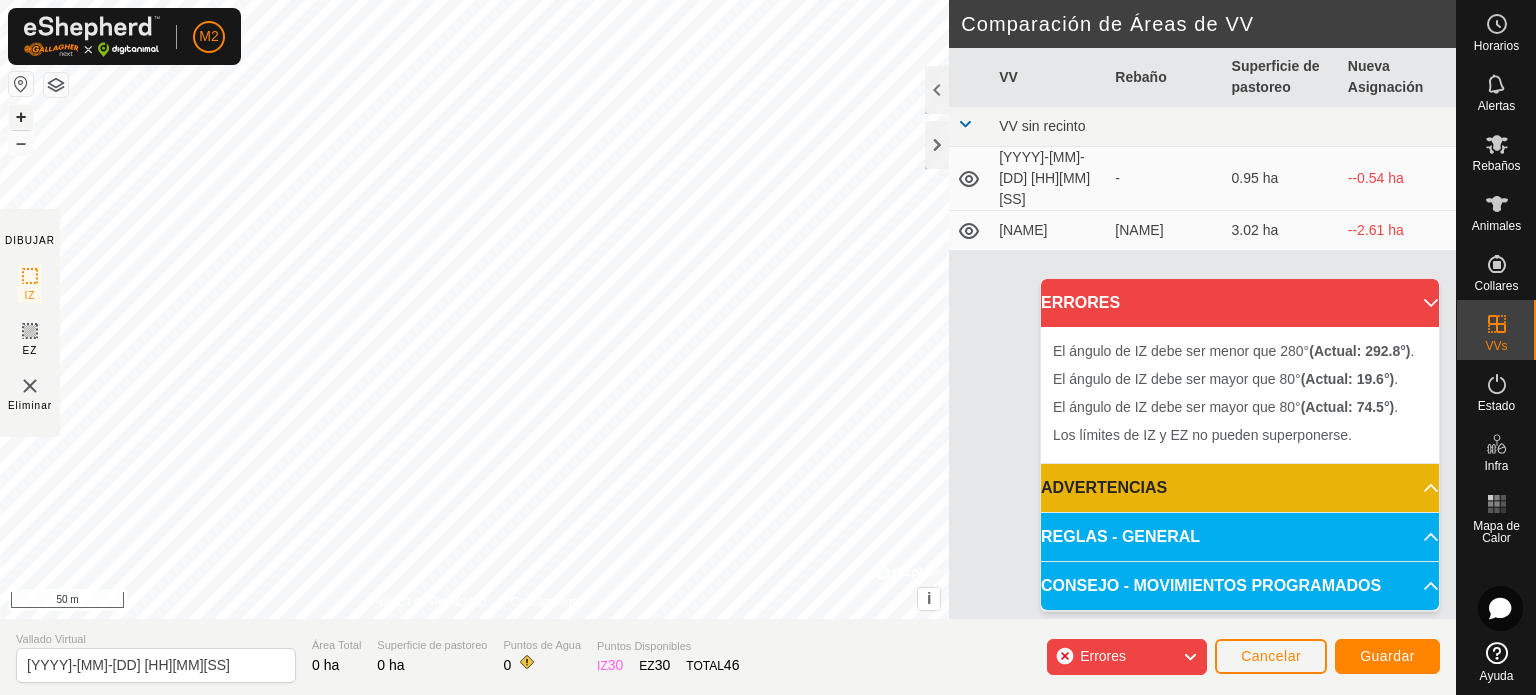 click on "+" at bounding box center (21, 117) 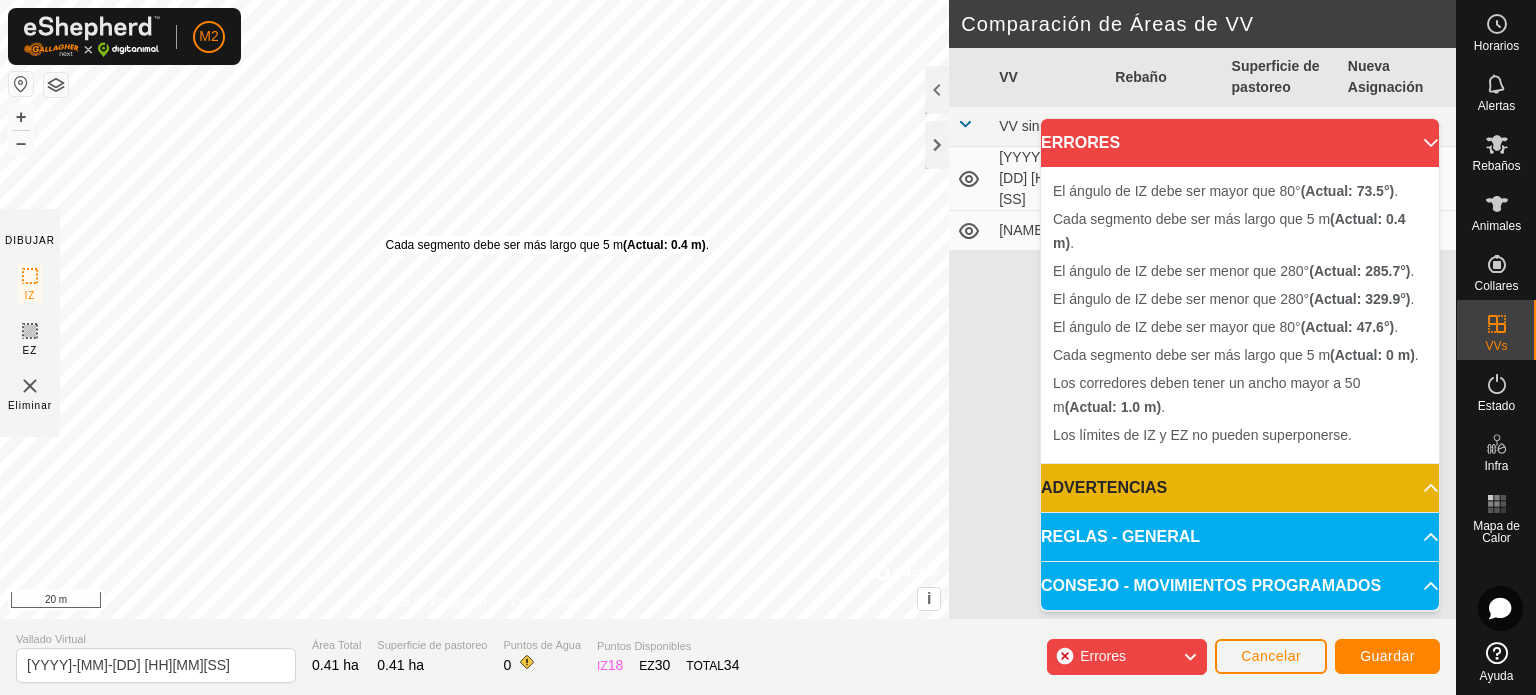 click on "[DD] [MON] [YYYY]" at bounding box center [548, 245] 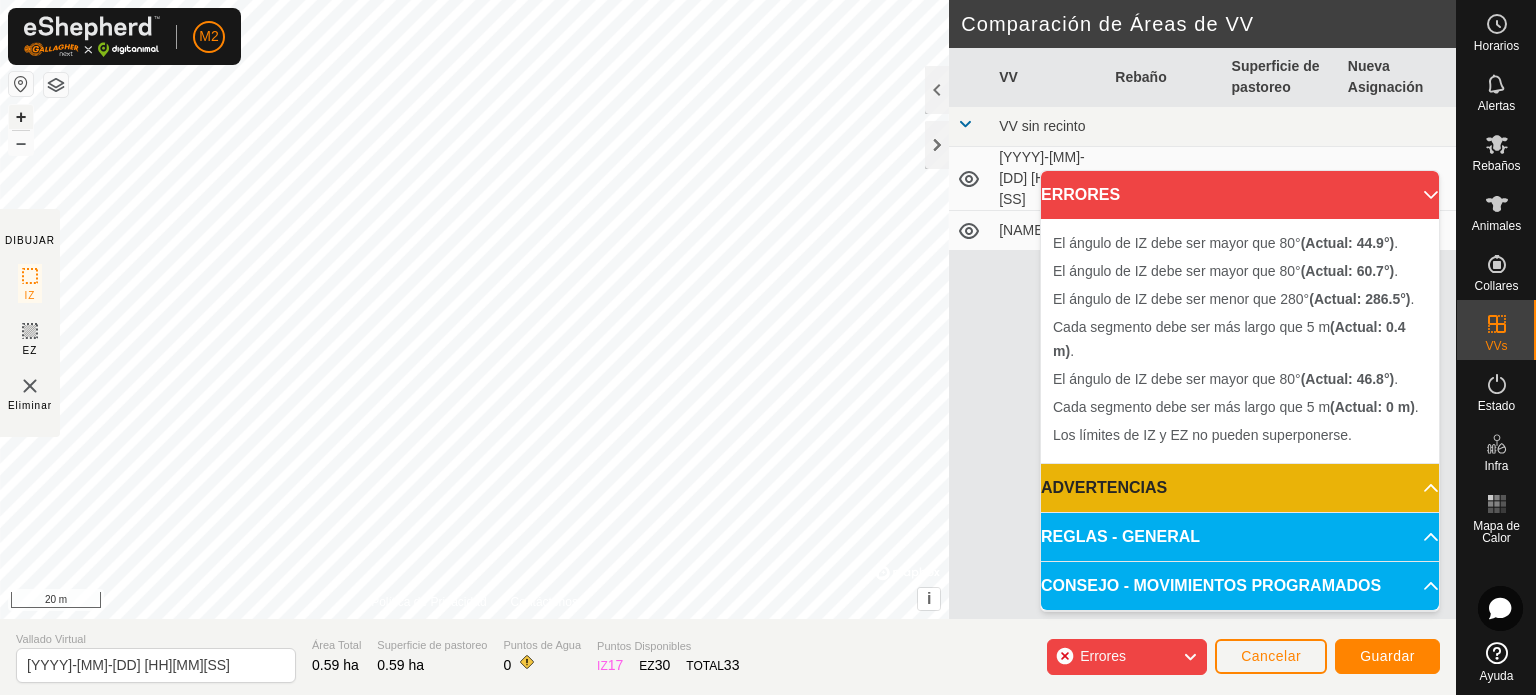 click on "+" at bounding box center [21, 117] 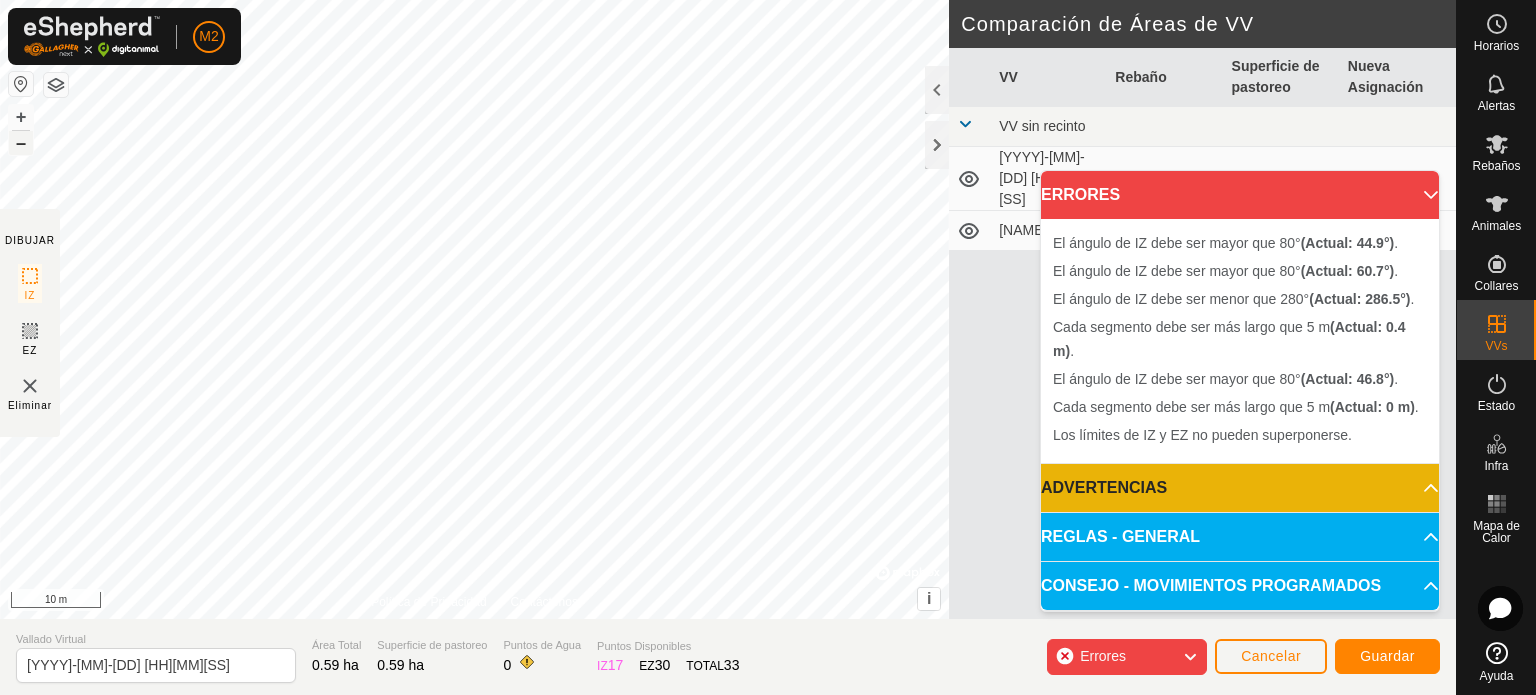 click on "–" at bounding box center (21, 143) 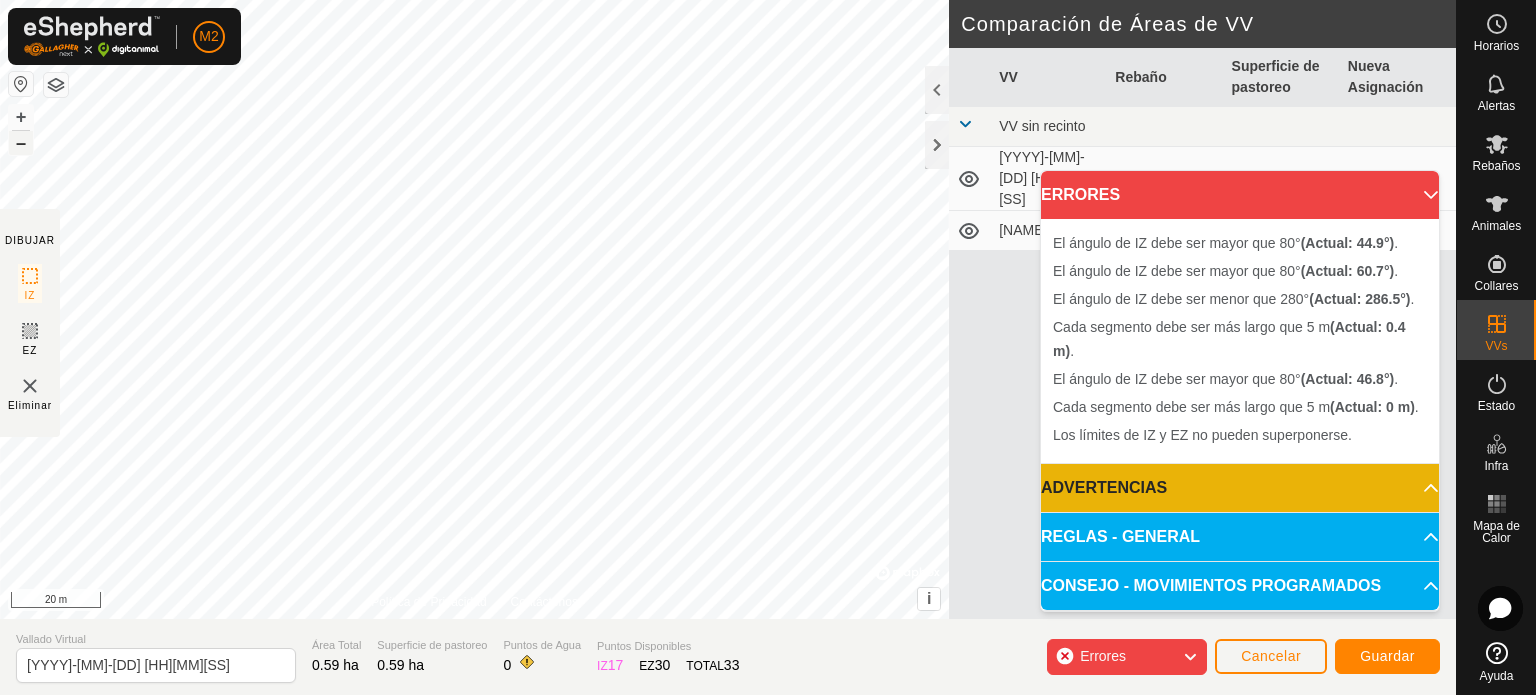 click on "–" at bounding box center [21, 143] 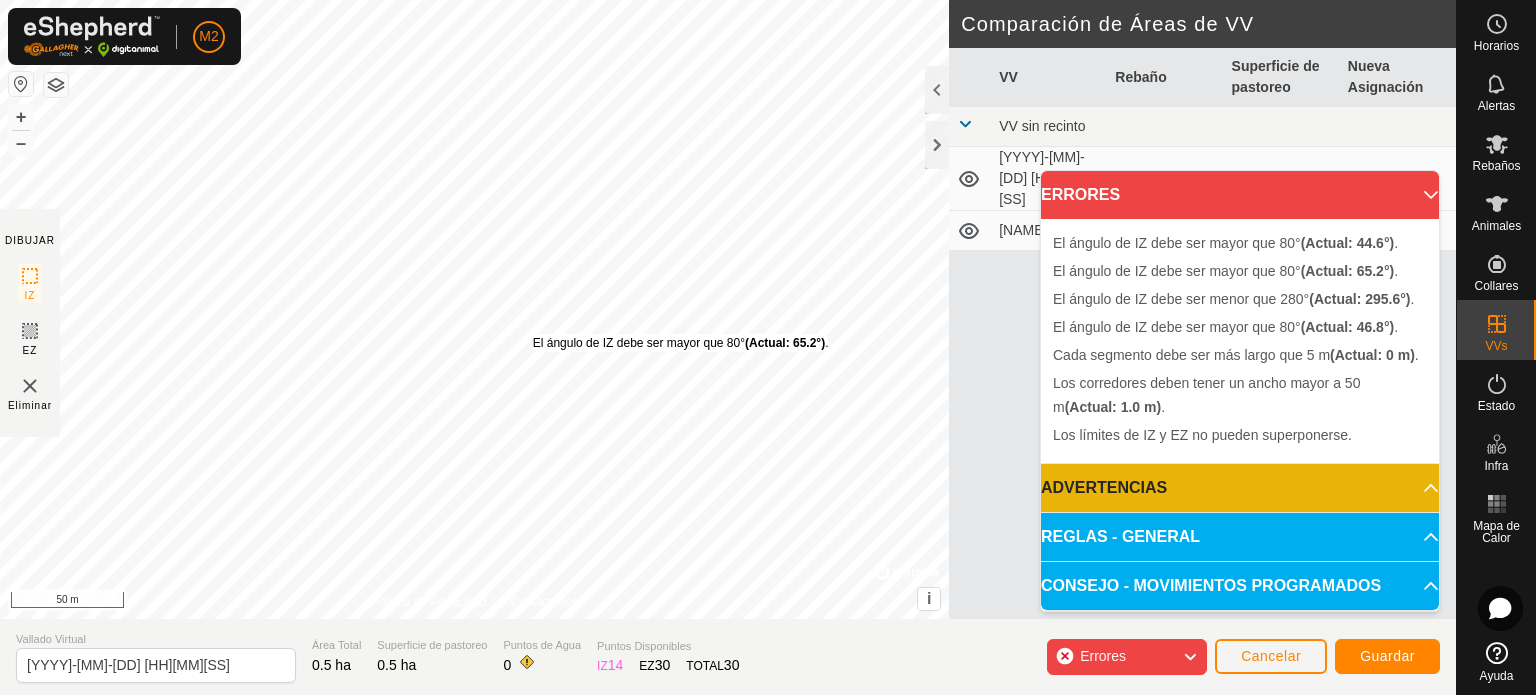 click on "[DD] [MON] [YYYY]" at bounding box center (474, 309) 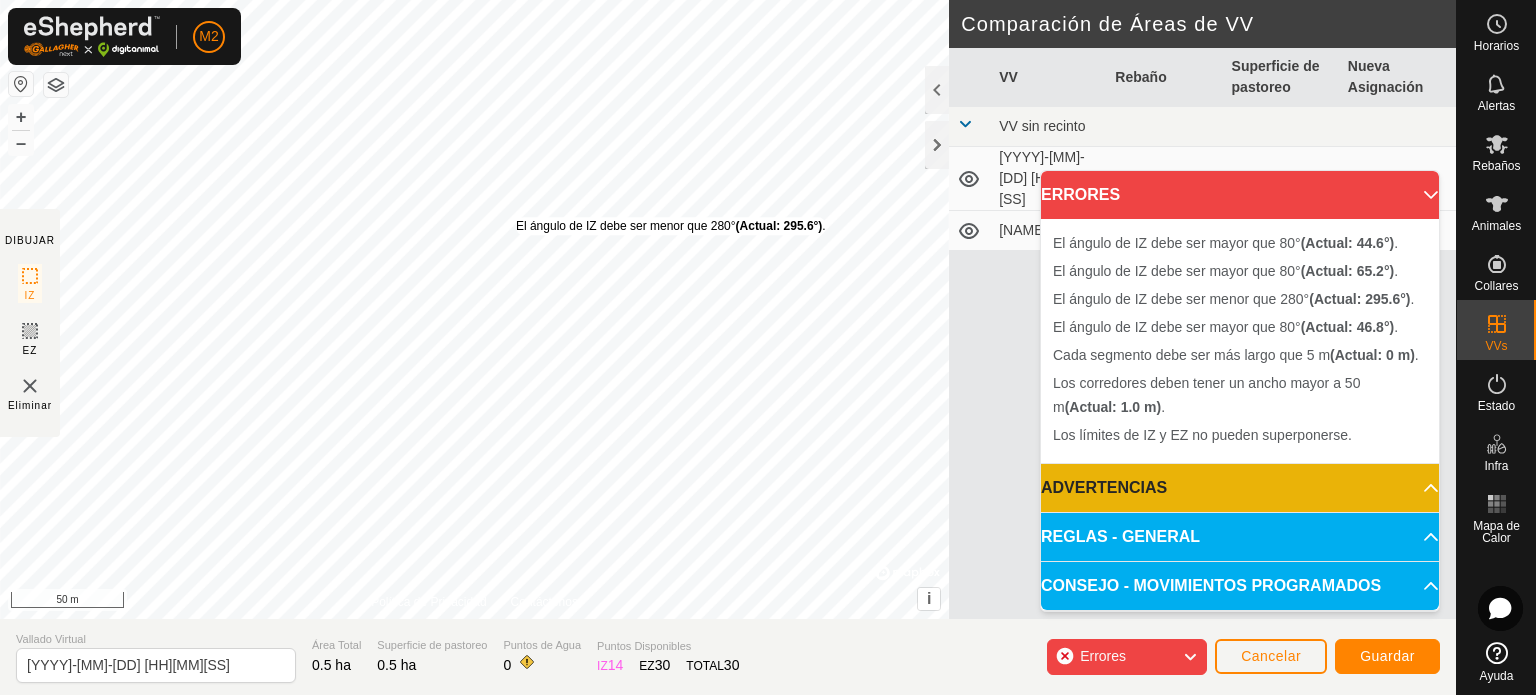 click on "[DD] [MON] [YYYY]" at bounding box center (671, 226) 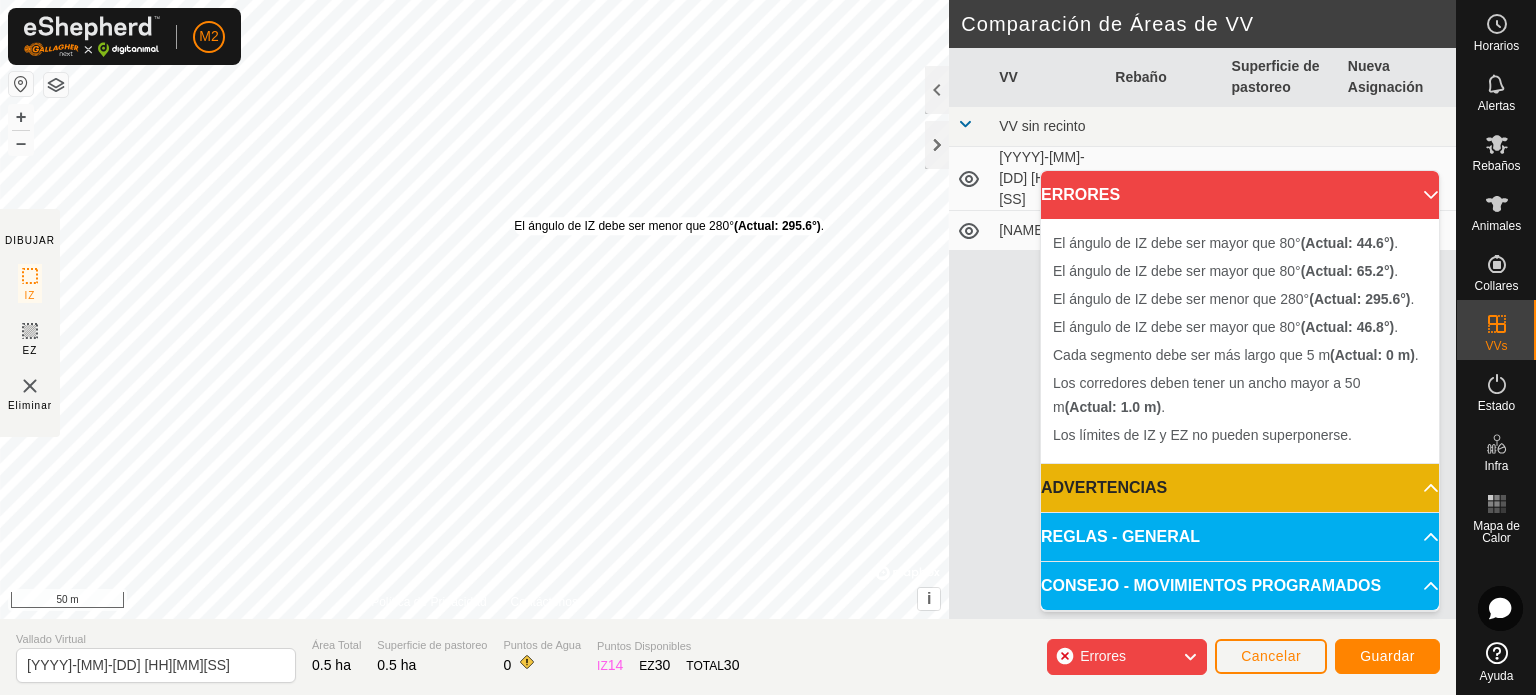 click on "[DD] [MON] [YYYY]" at bounding box center [474, 309] 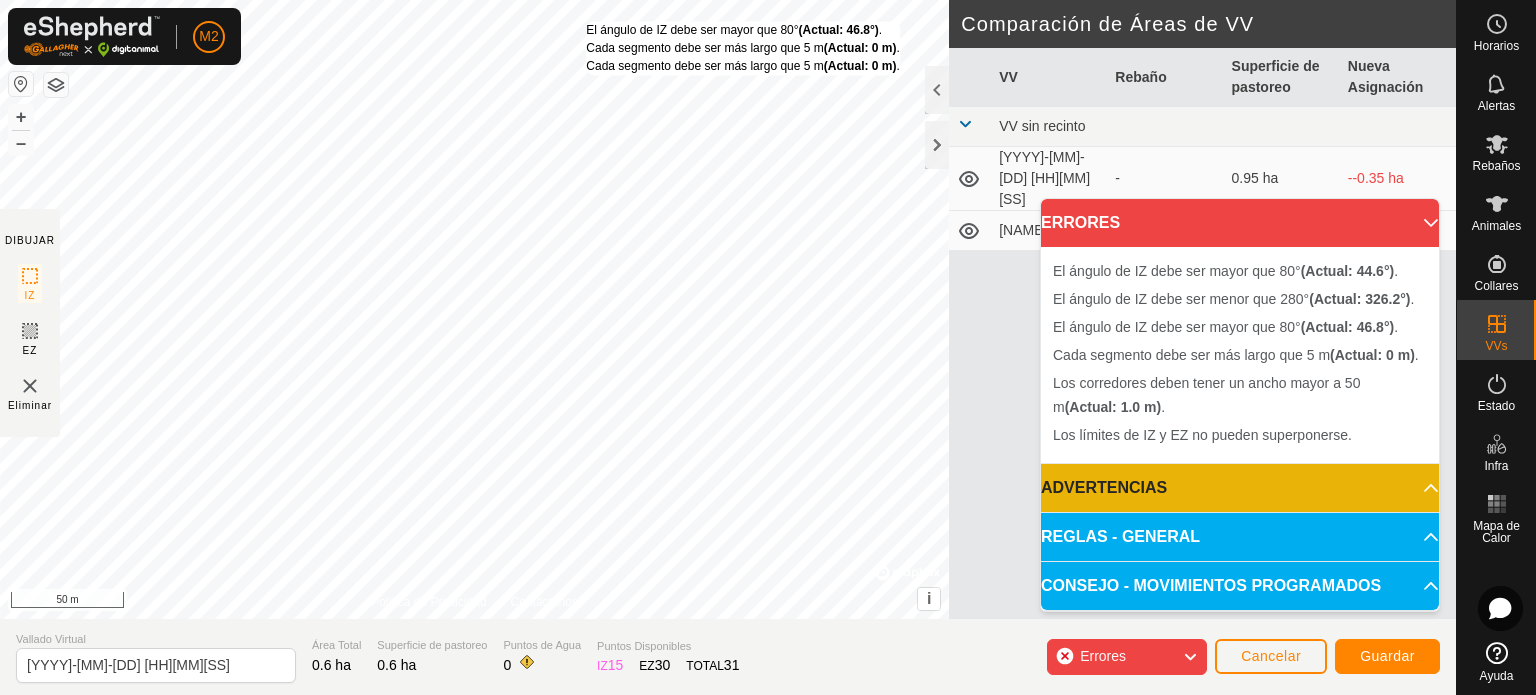 click on "[DD] [MON] [YYYY]" at bounding box center [474, 309] 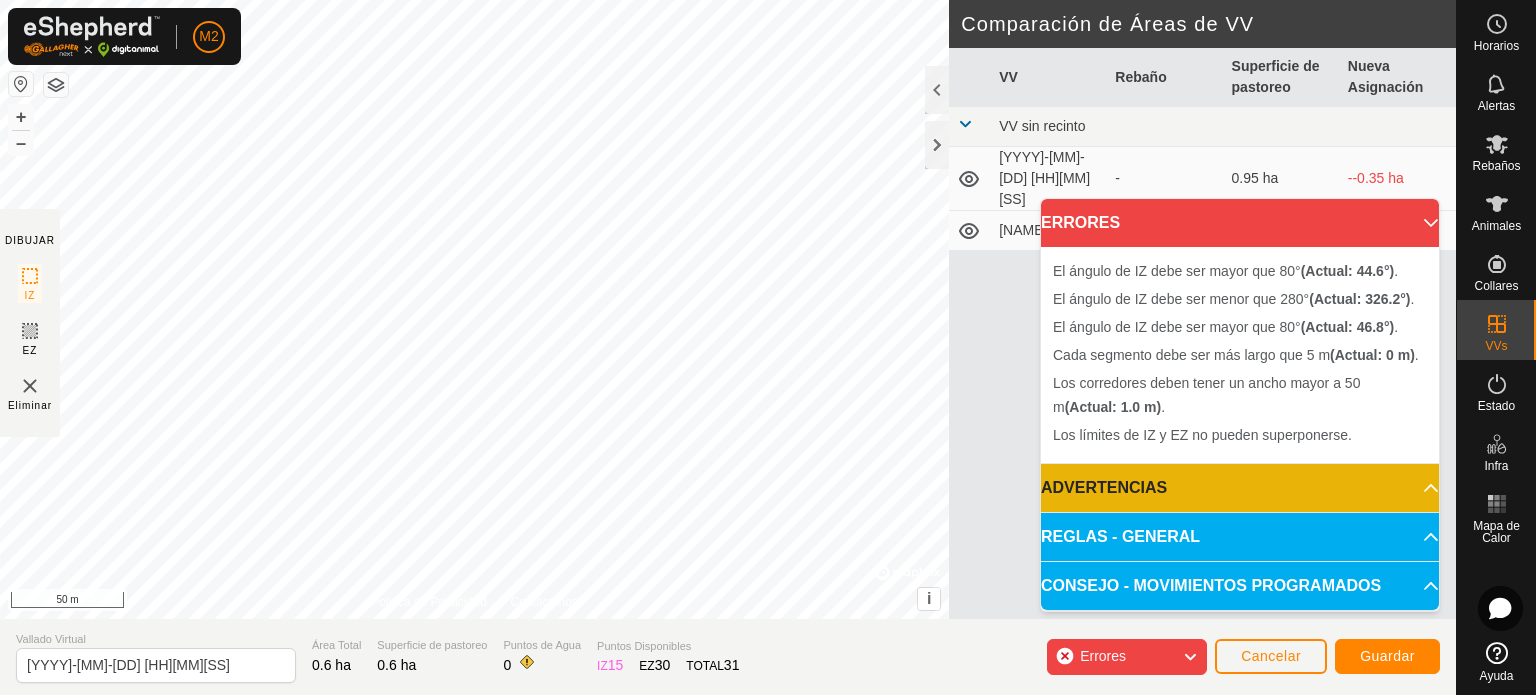 click on "[DD] [MON] [YYYY]" at bounding box center [474, 309] 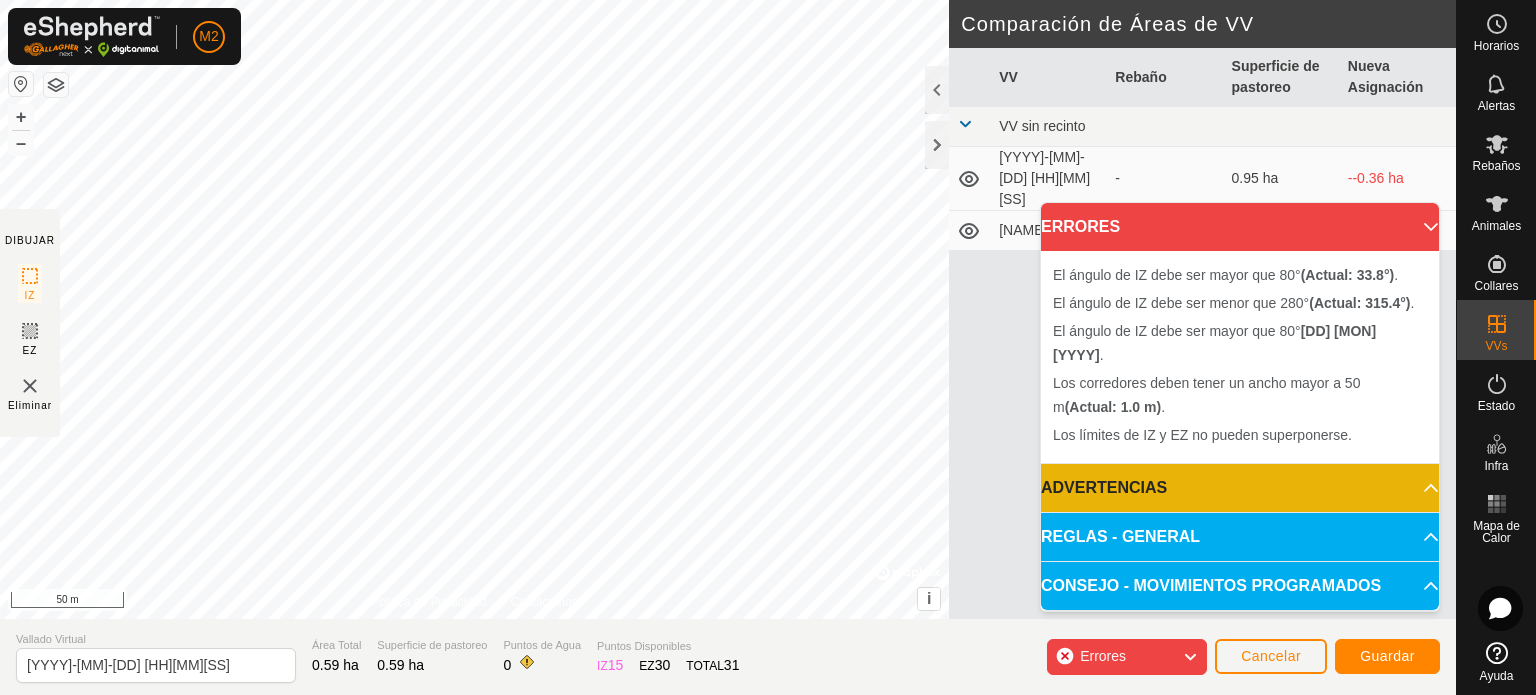 click on "[DD] [MON] [YYYY]" at bounding box center (474, 309) 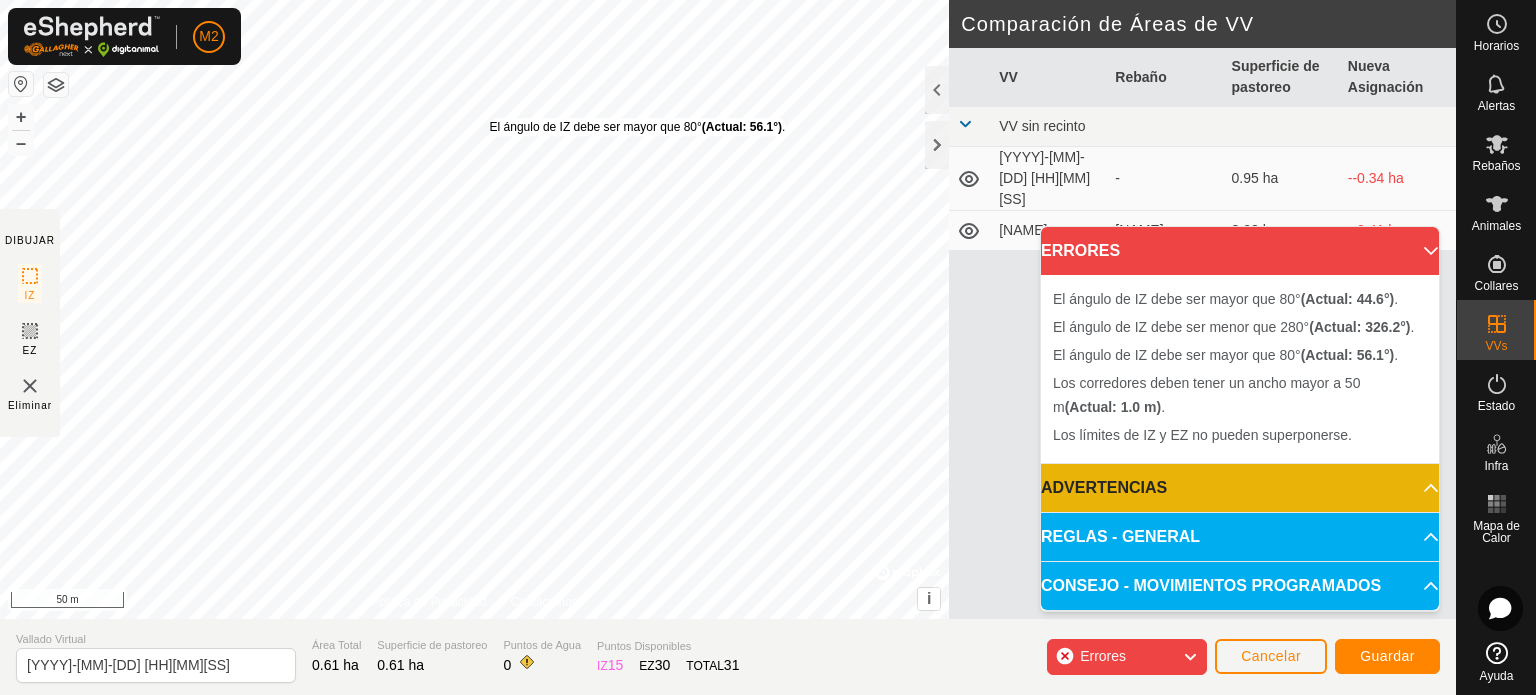 click on "[DD] [MON] [YYYY]" at bounding box center [638, 127] 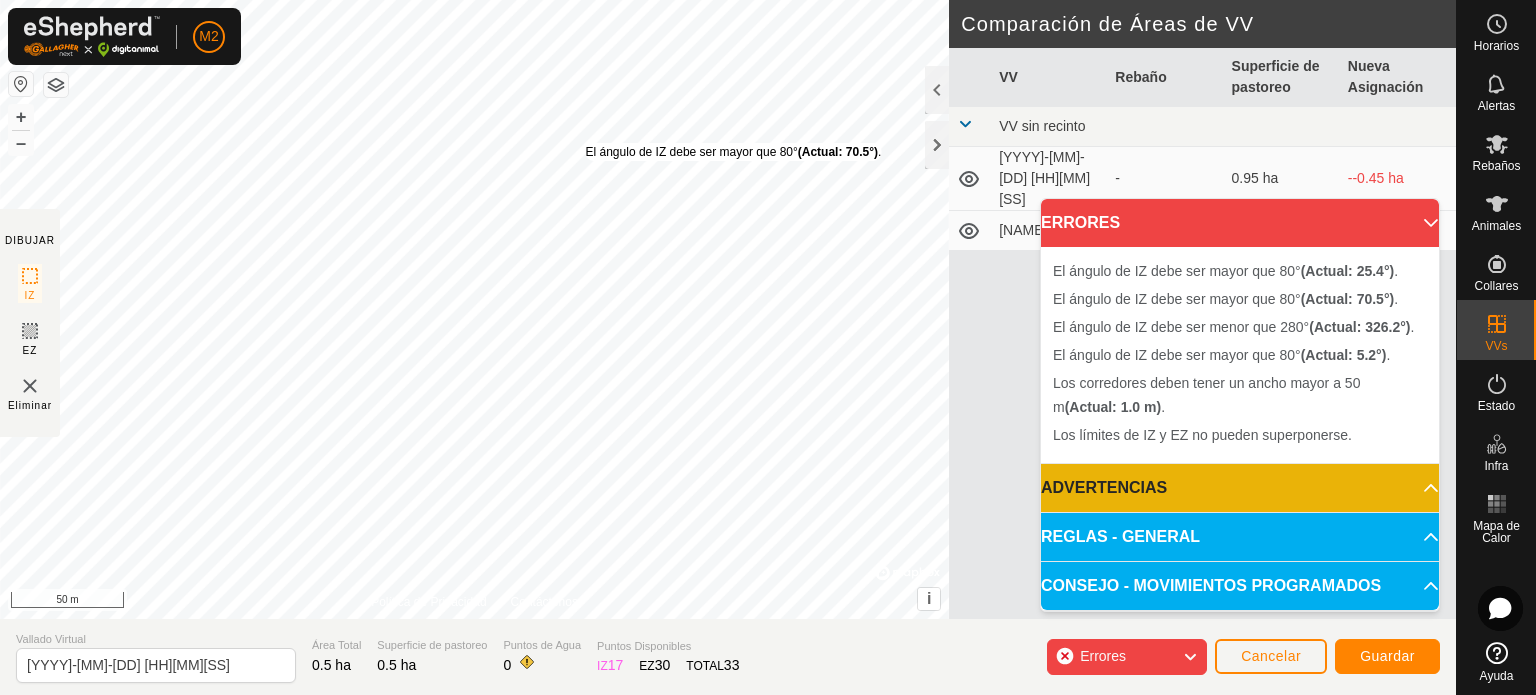 click on "[DD] [MON] [YYYY]" at bounding box center [474, 309] 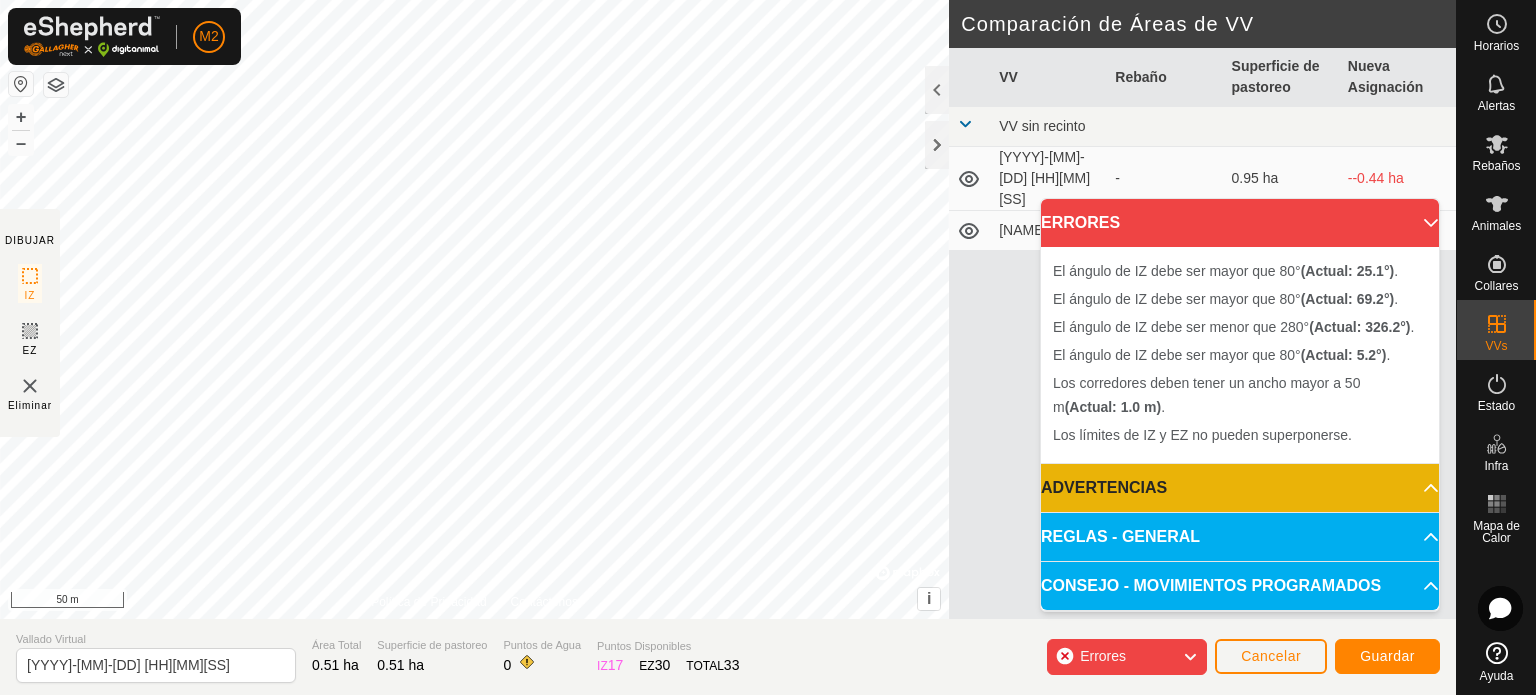 click on "[DD] [MON] [YYYY]" at bounding box center (474, 309) 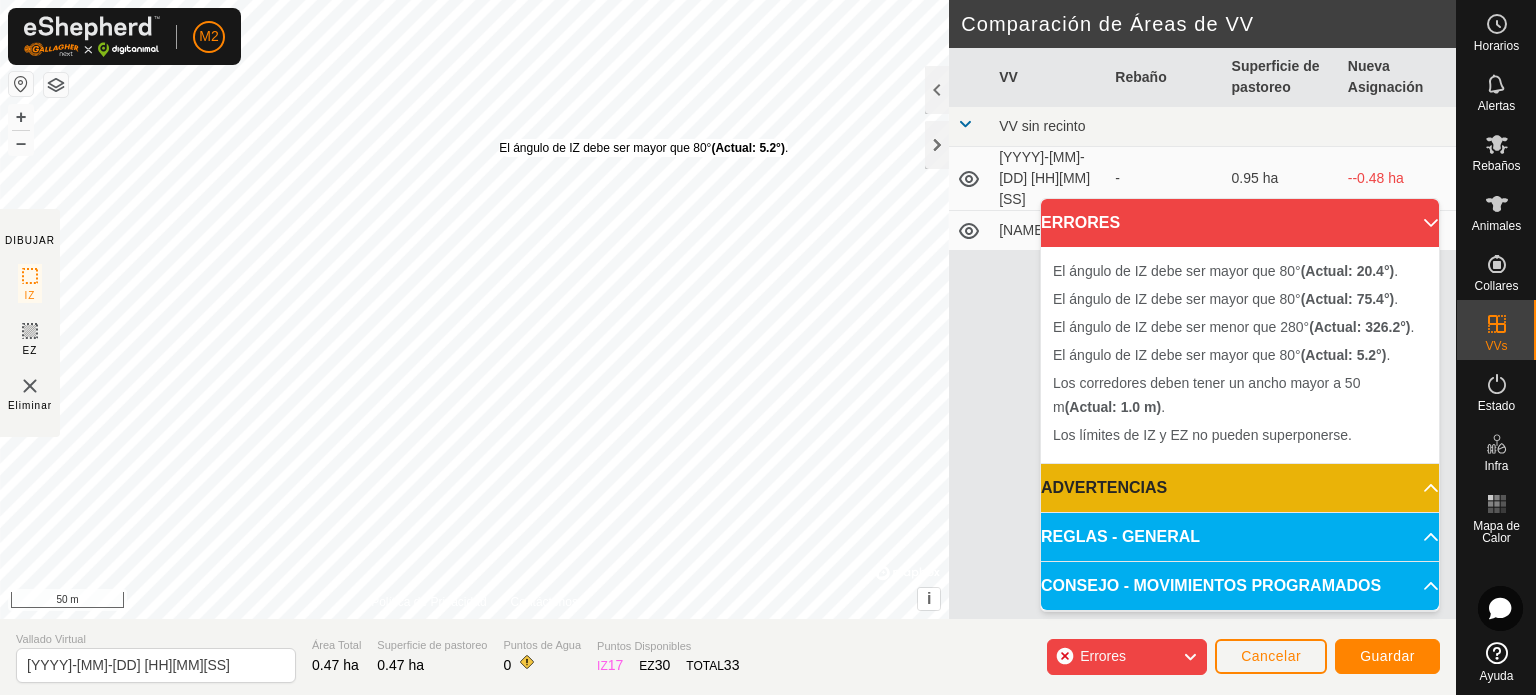 drag, startPoint x: 578, startPoint y: 163, endPoint x: 499, endPoint y: 140, distance: 82.28001 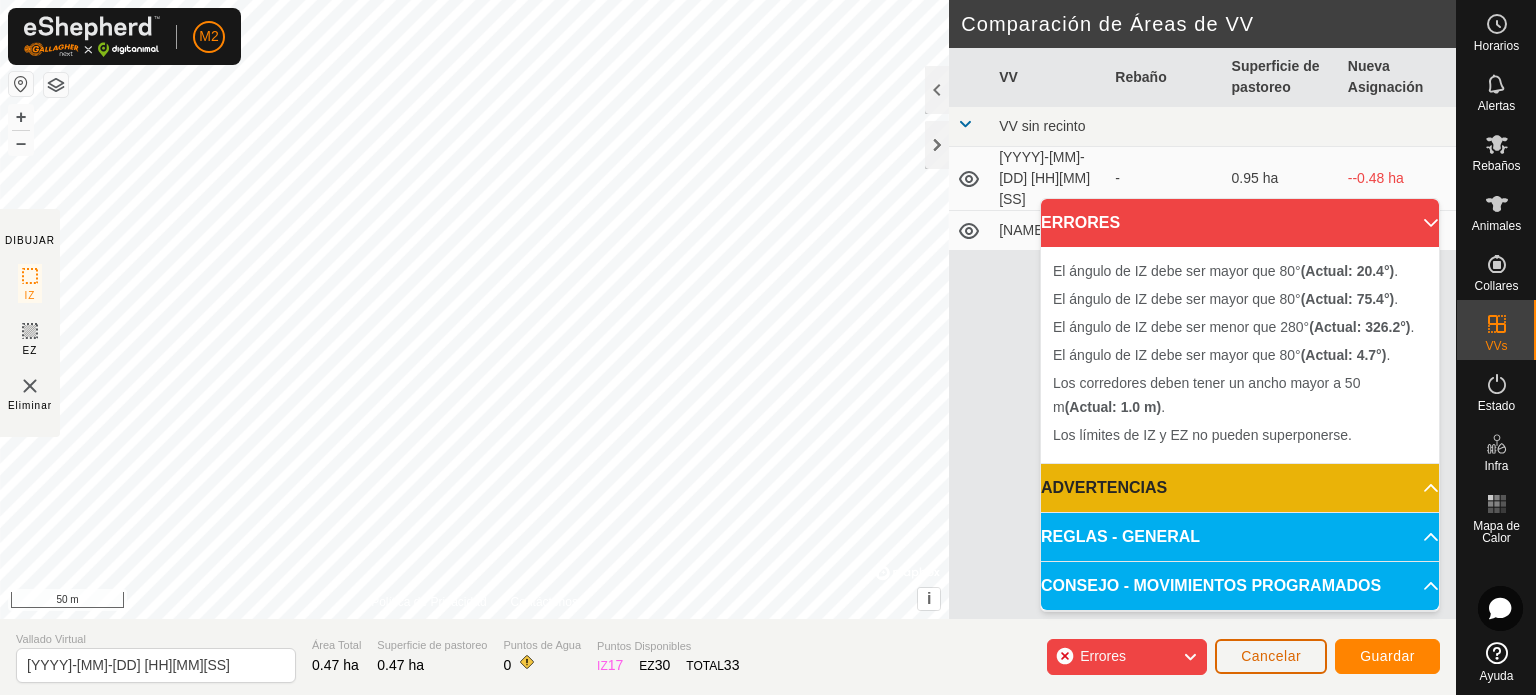 click on "Cancelar" 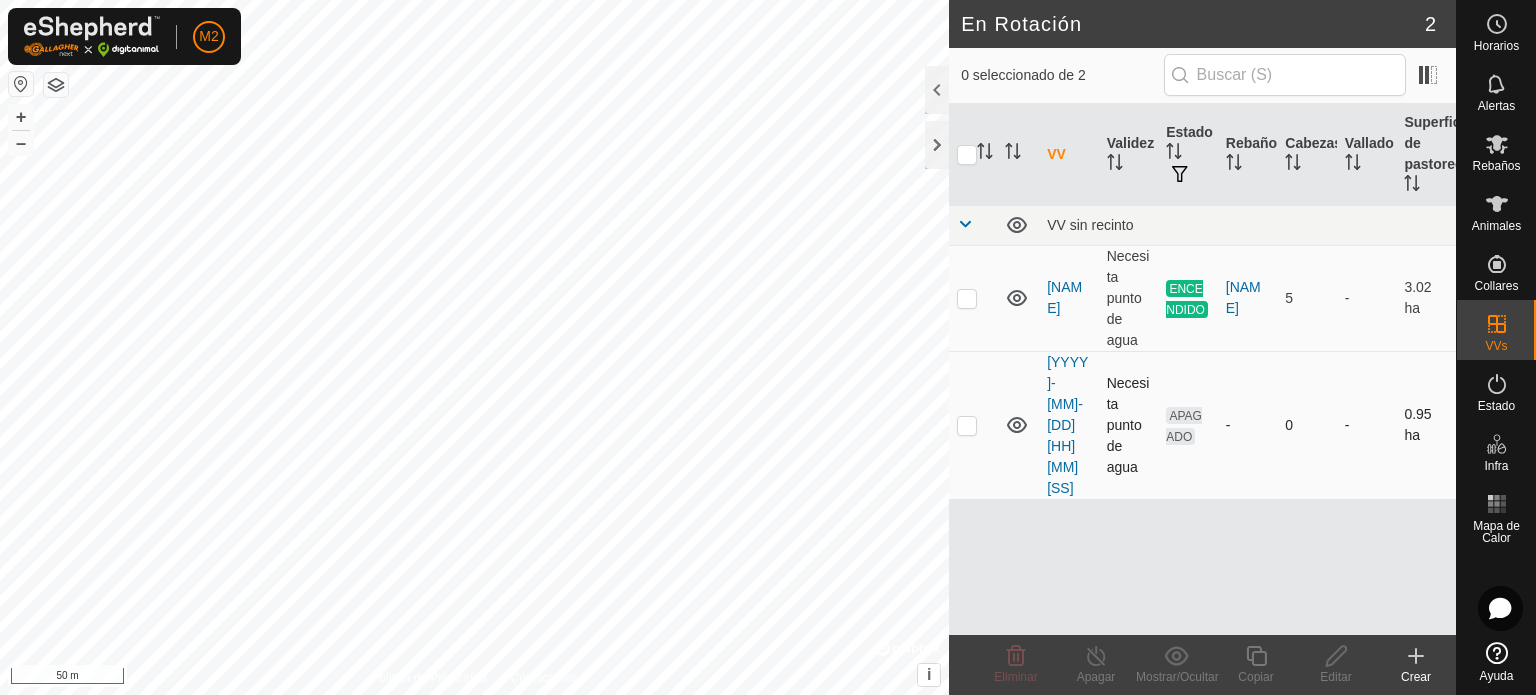 drag, startPoint x: 989, startPoint y: 308, endPoint x: 951, endPoint y: 407, distance: 106.04244 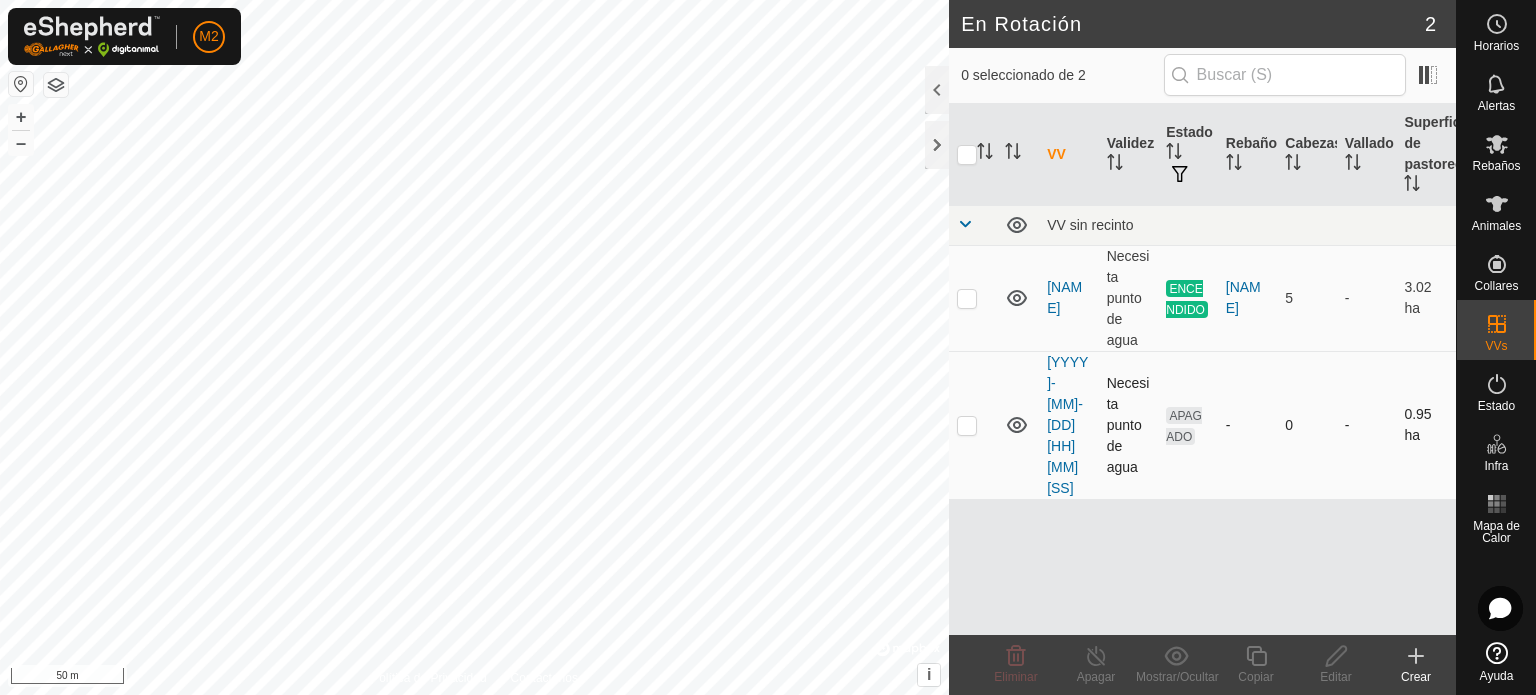 click on "[YYYY]-[MM]-[DD] [HH][MM][SS]" at bounding box center (1202, 352) 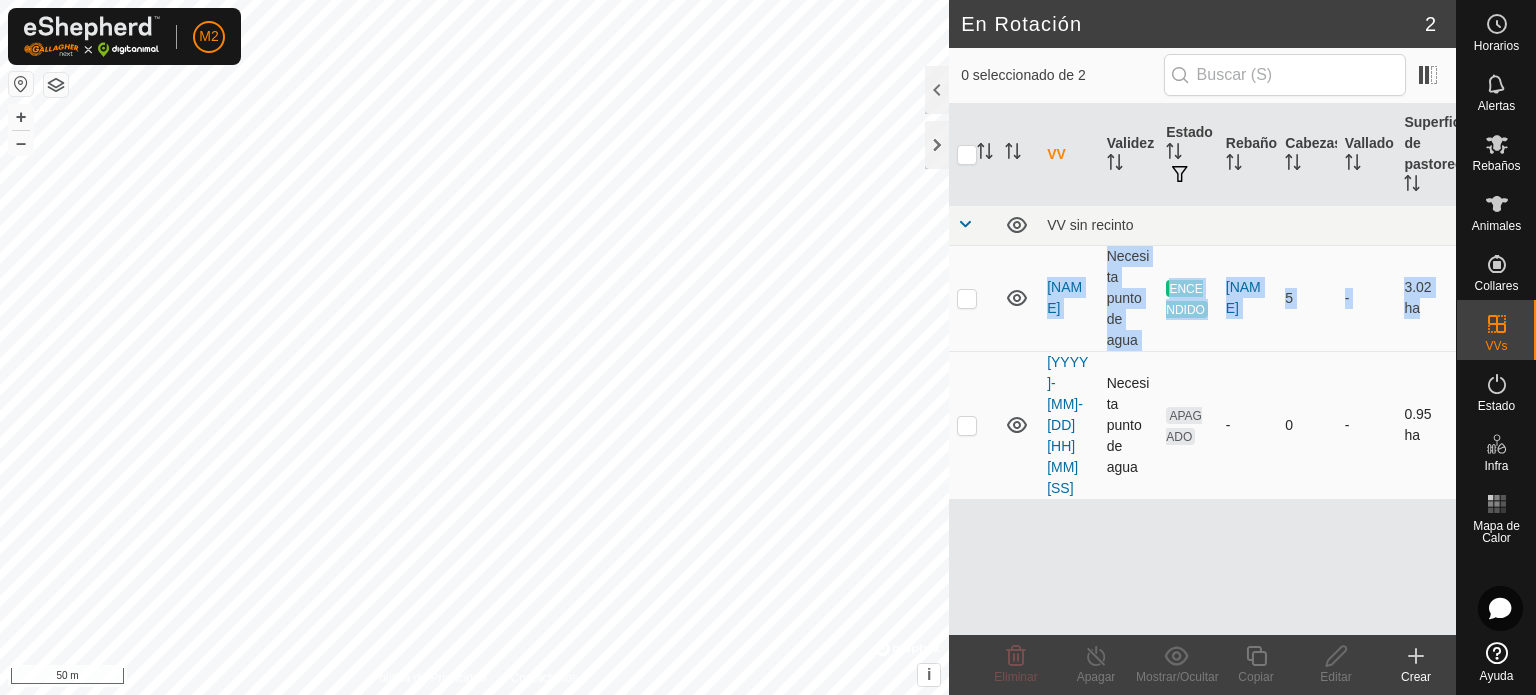 drag, startPoint x: 998, startPoint y: 316, endPoint x: 971, endPoint y: 376, distance: 65.795135 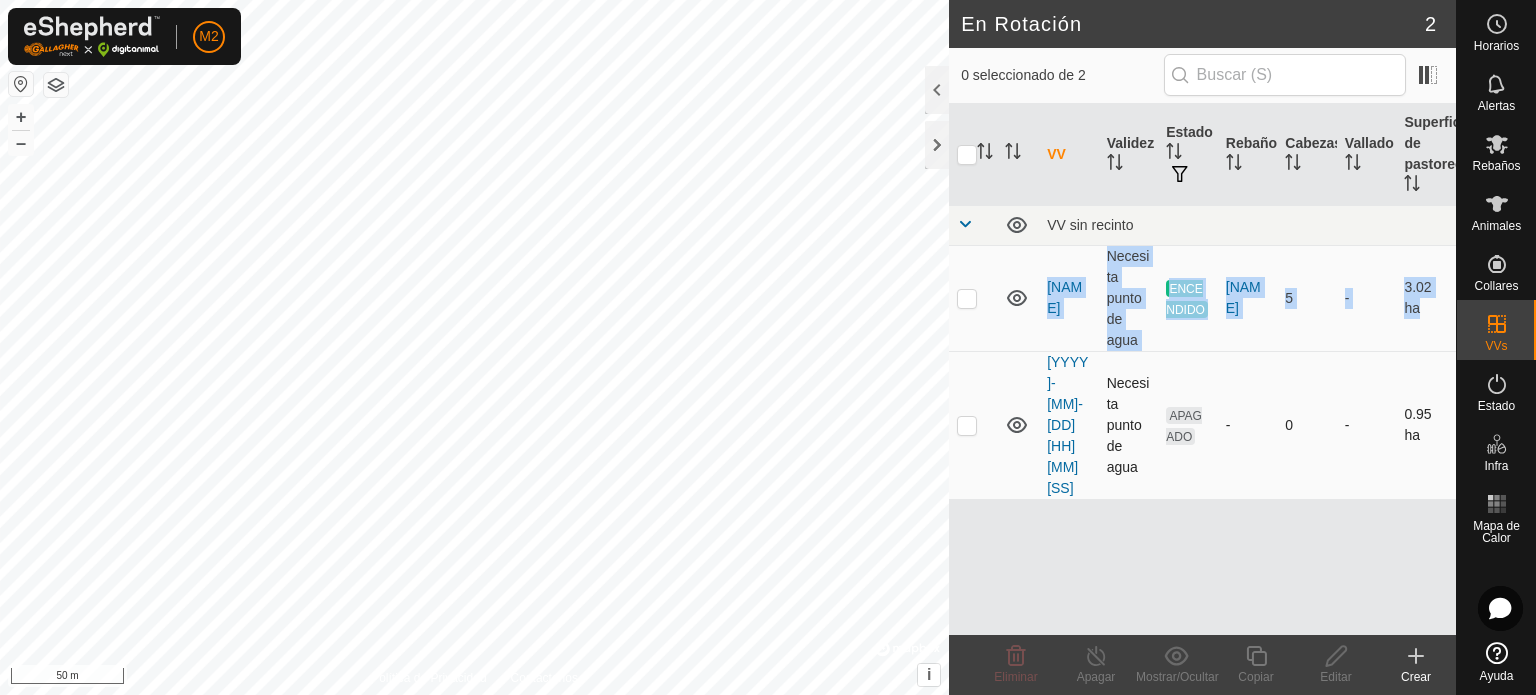 click on "[YYYY]-[MM]-[DD] [HH][MM][SS]" at bounding box center (1202, 352) 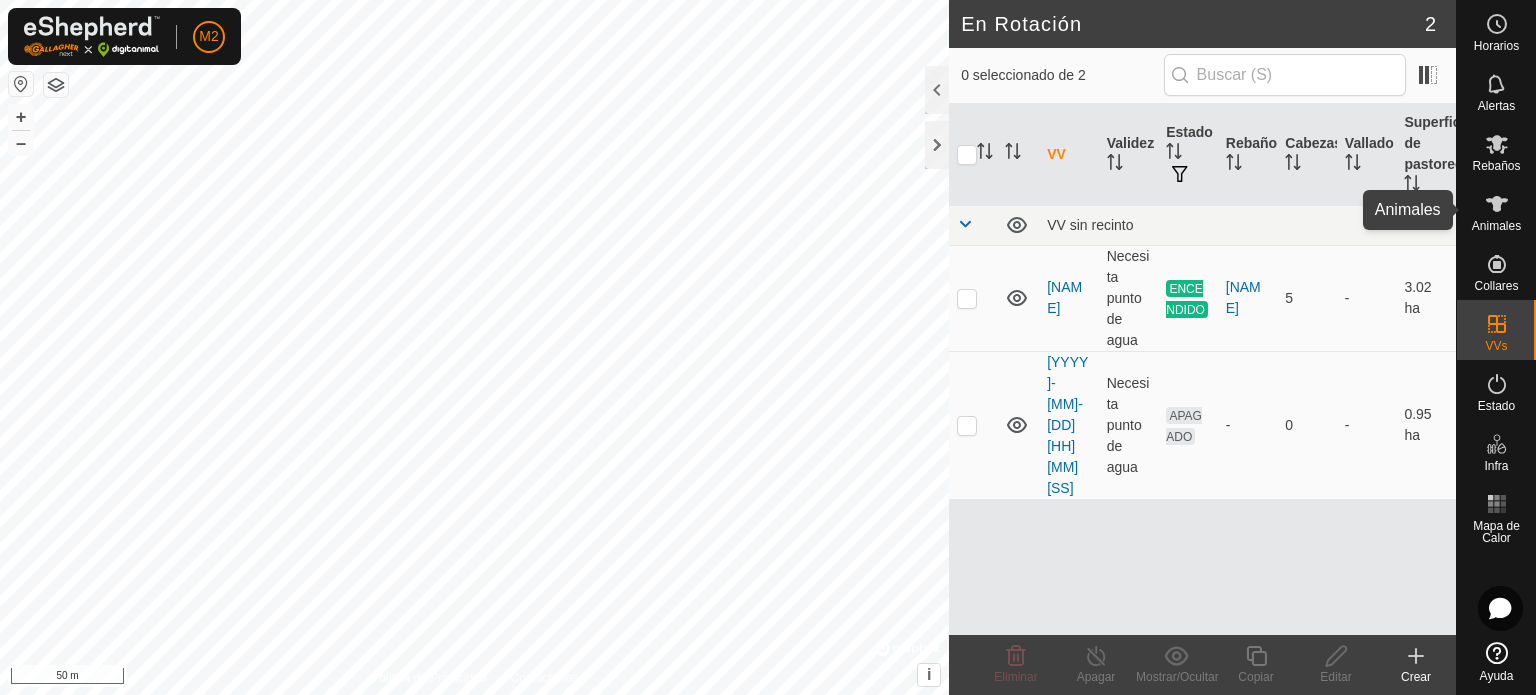 click 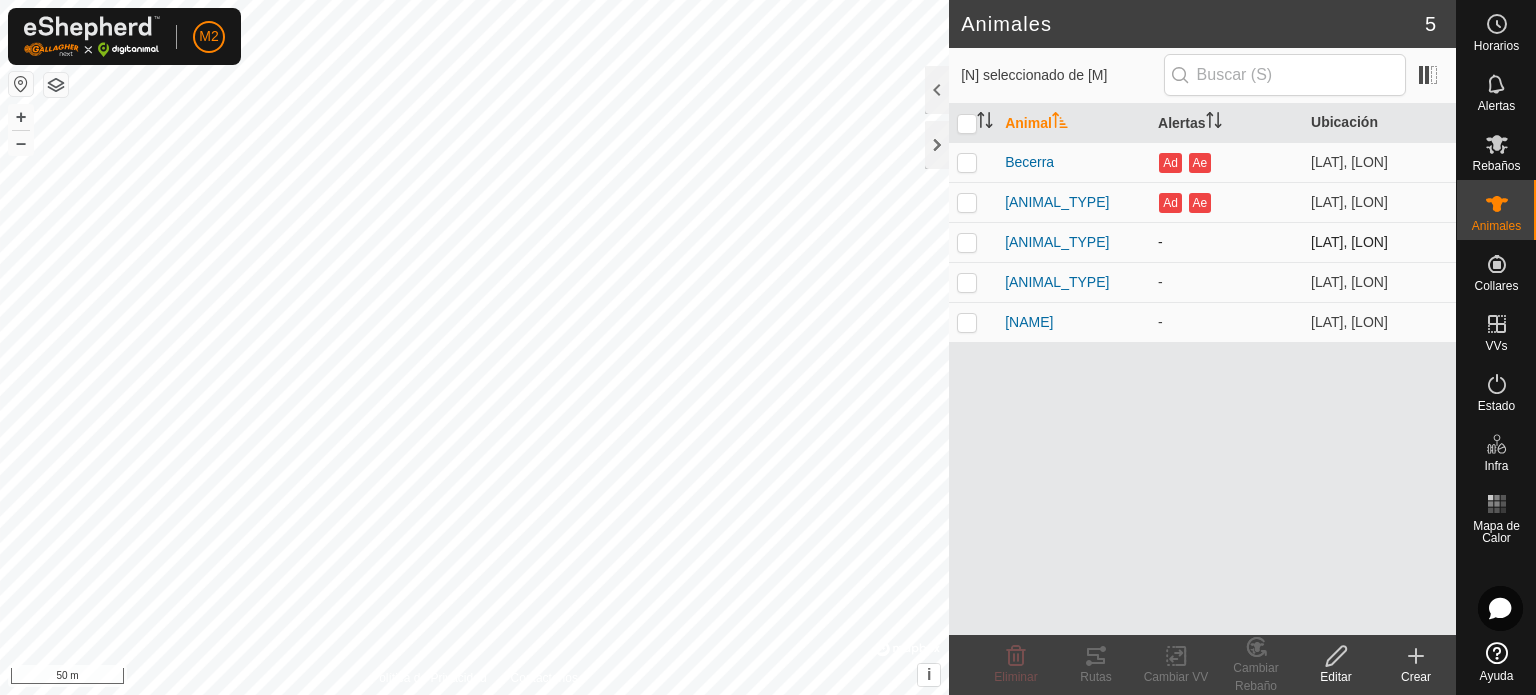 click at bounding box center [967, 242] 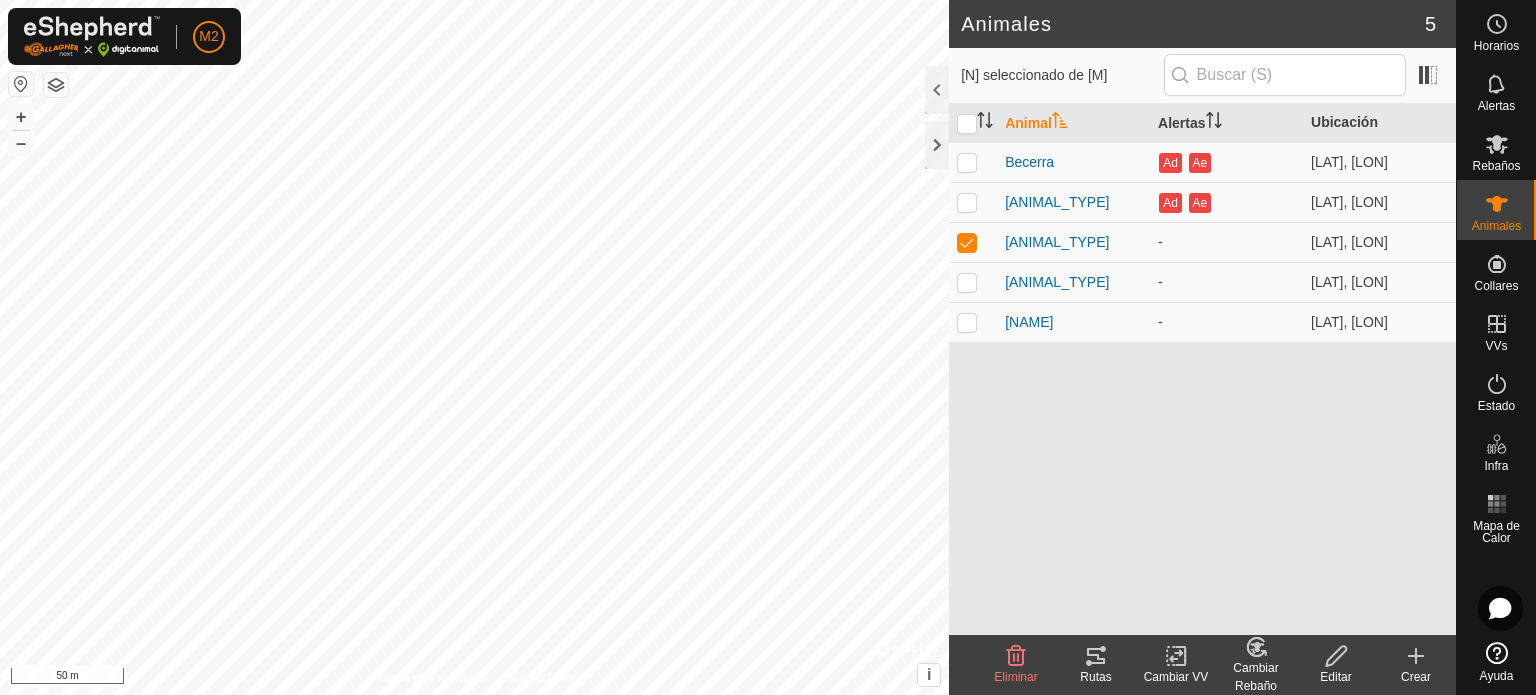 click 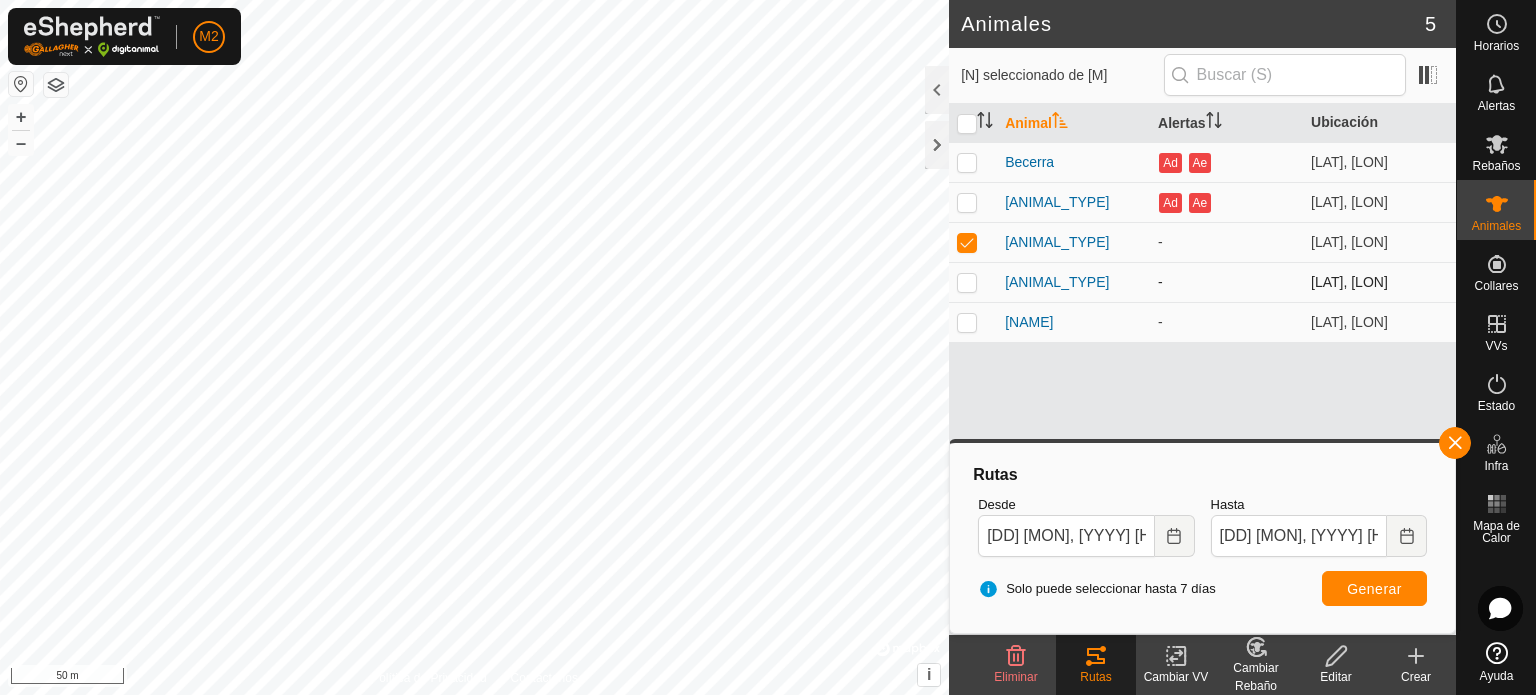 click at bounding box center (967, 282) 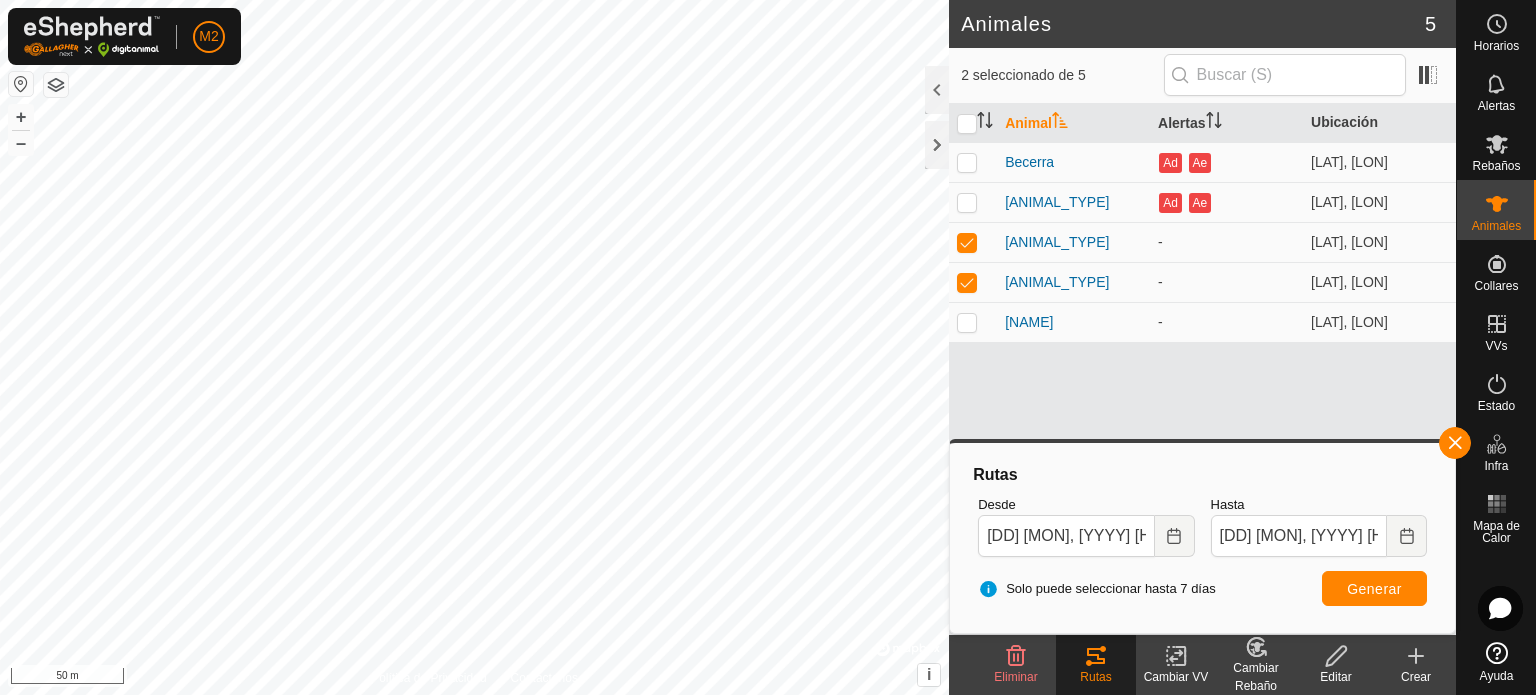 click on "Rutas" 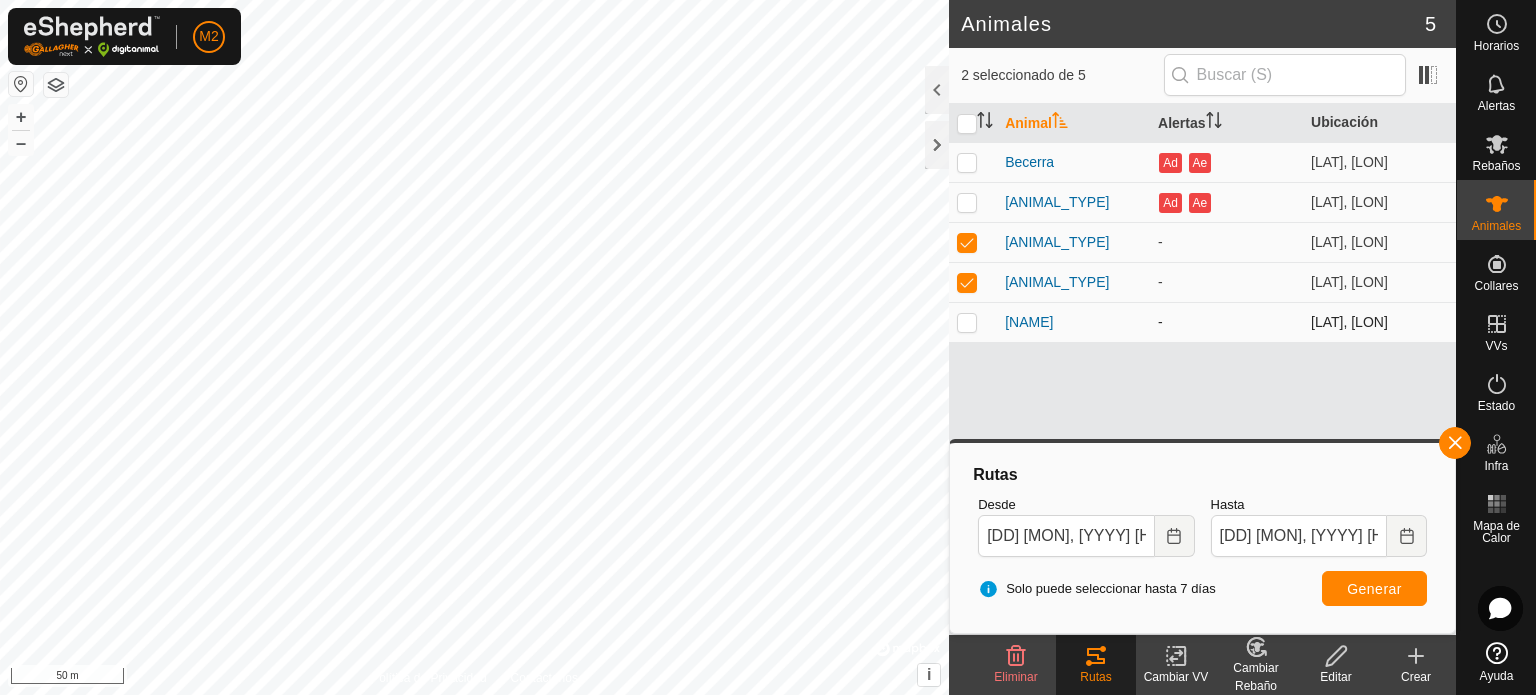 click at bounding box center [967, 322] 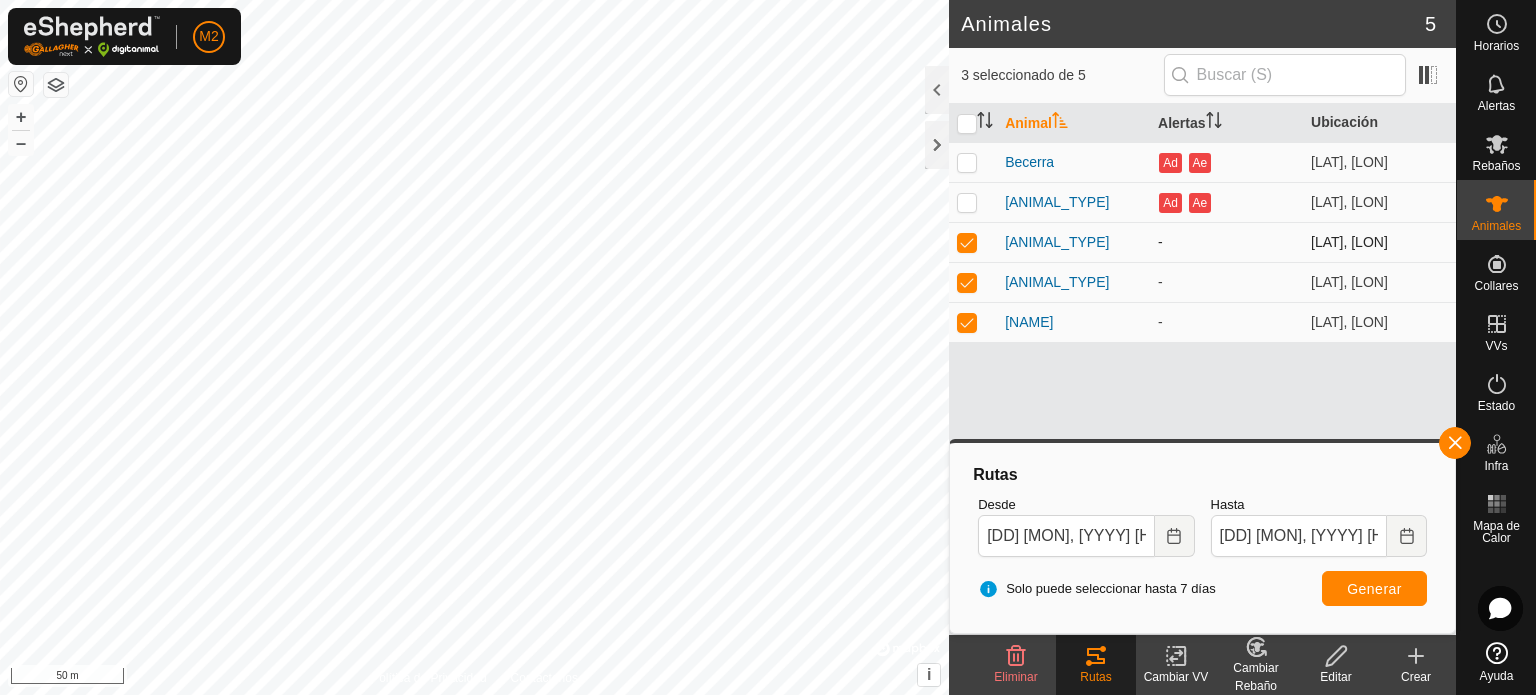 click at bounding box center (967, 242) 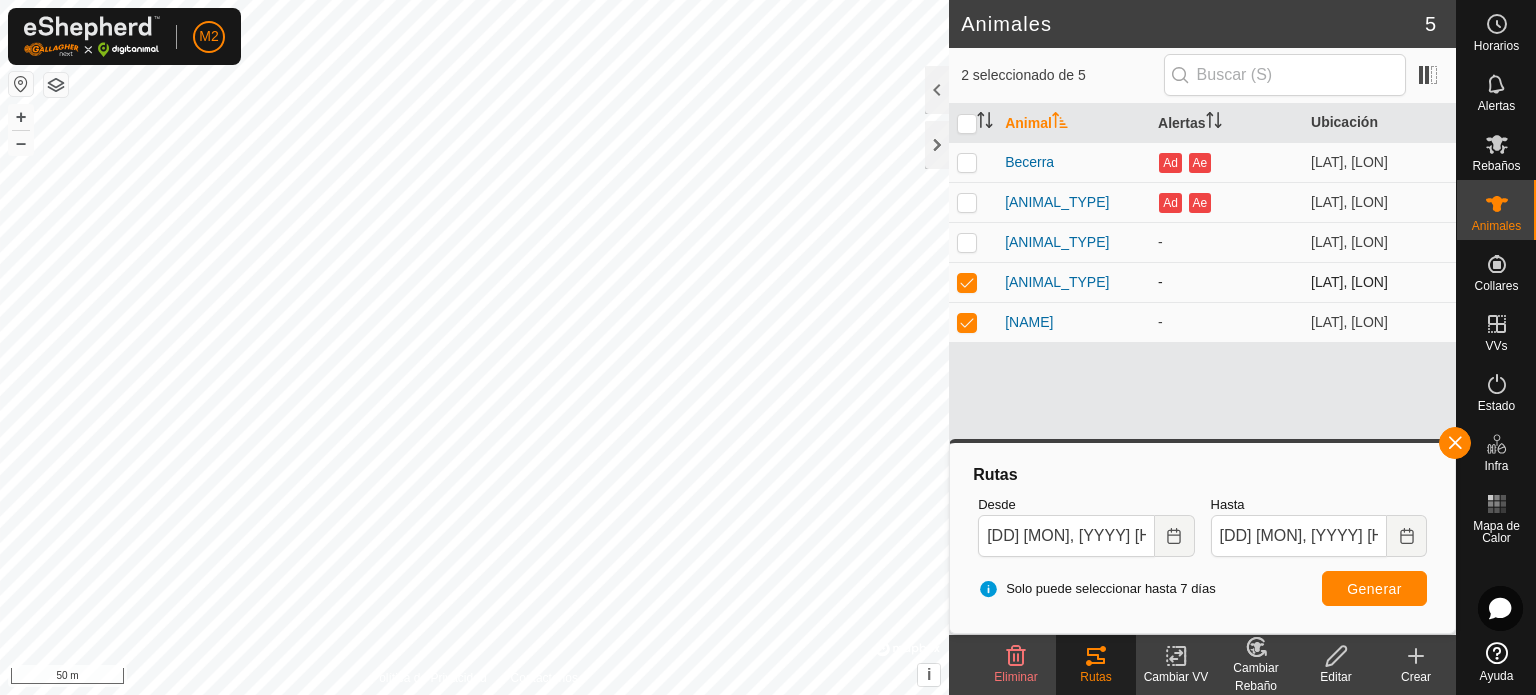 click at bounding box center (967, 282) 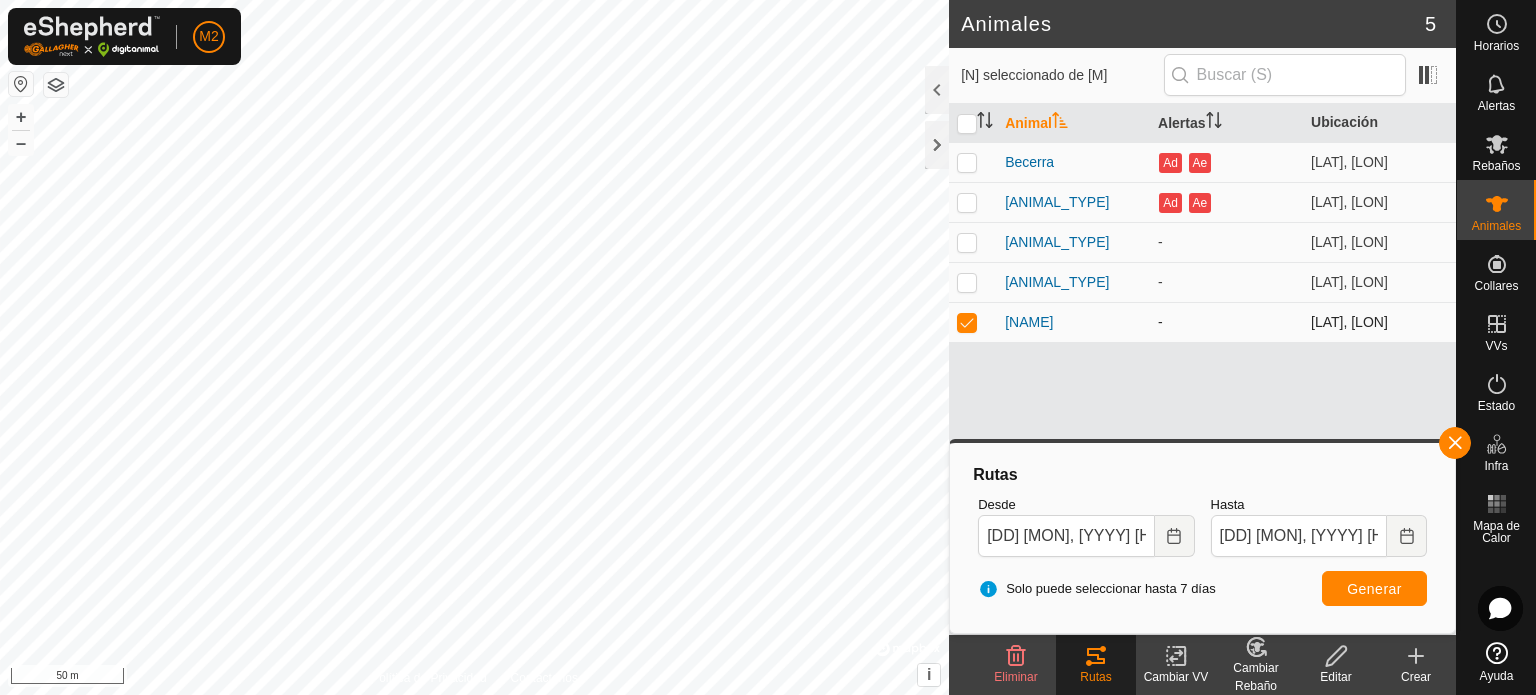 click at bounding box center (967, 322) 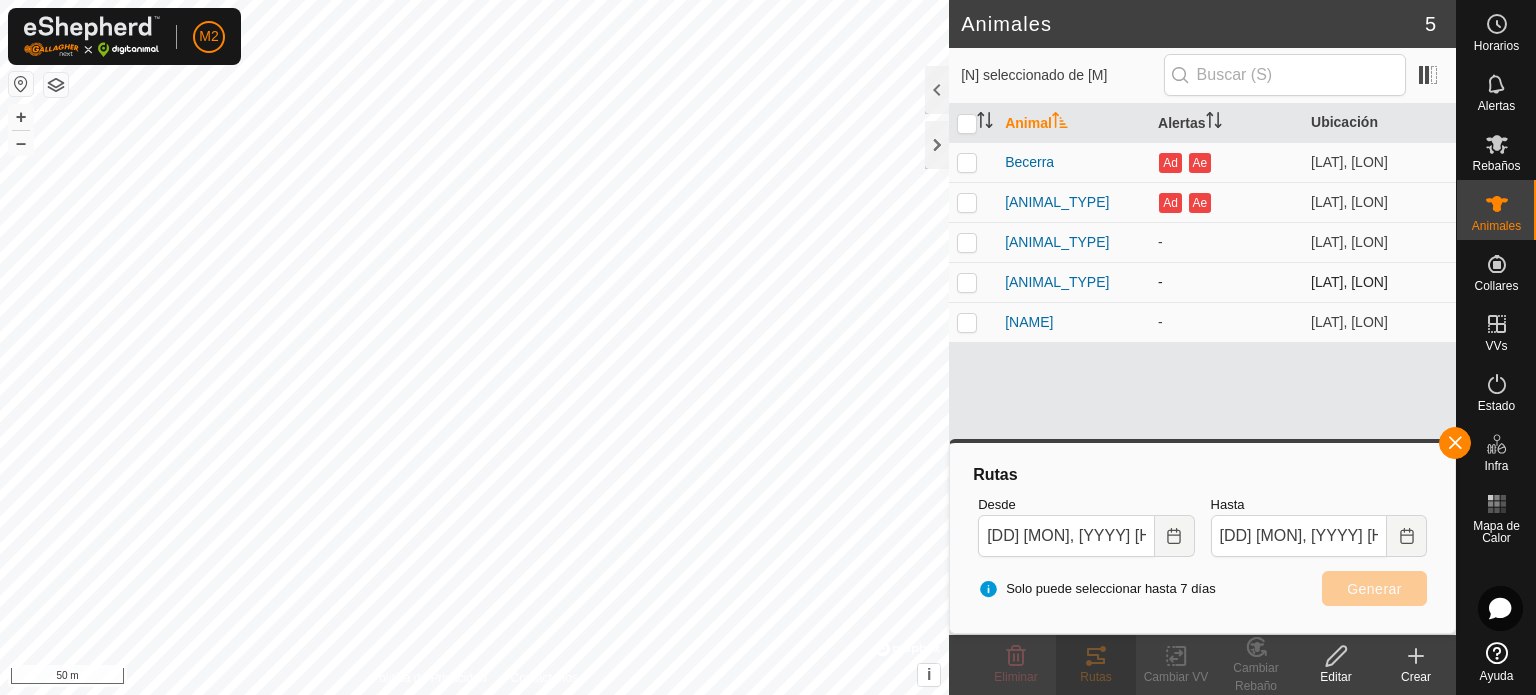 click at bounding box center (967, 282) 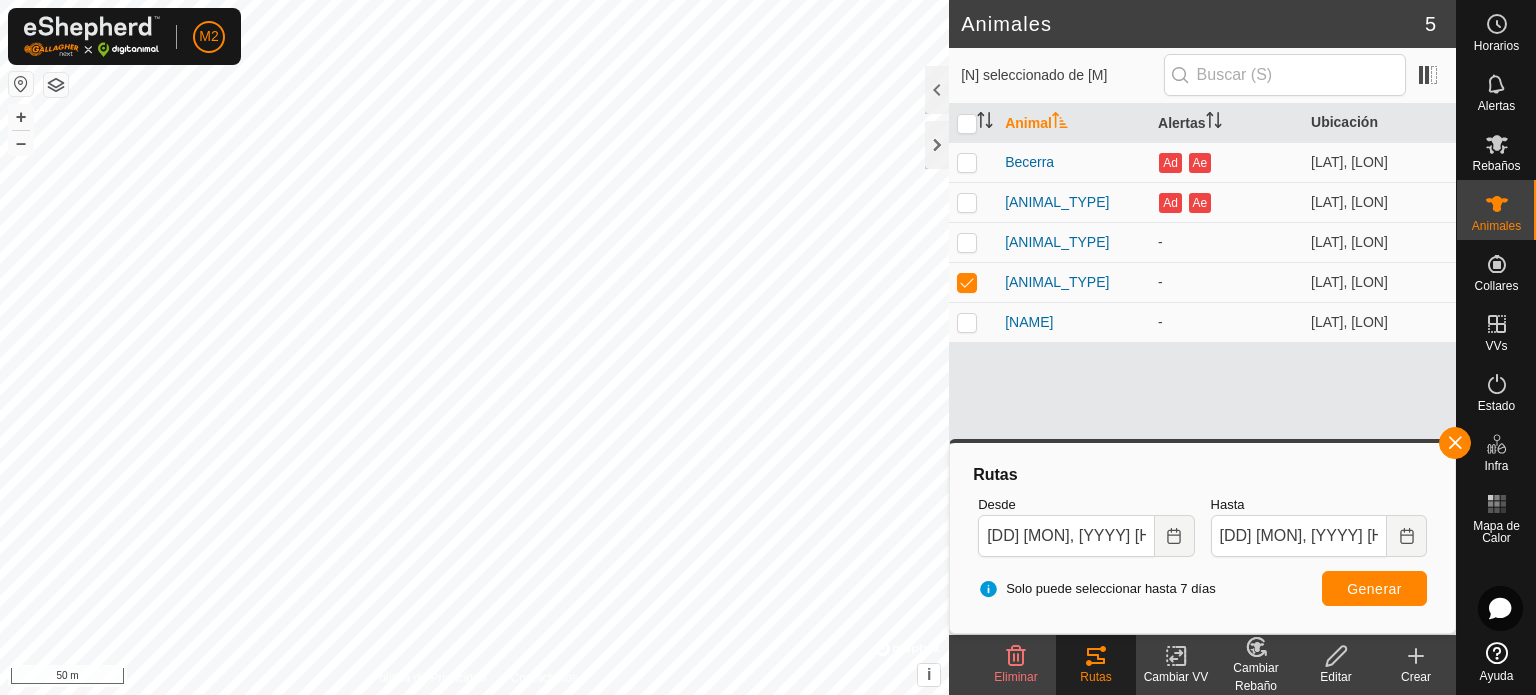 click 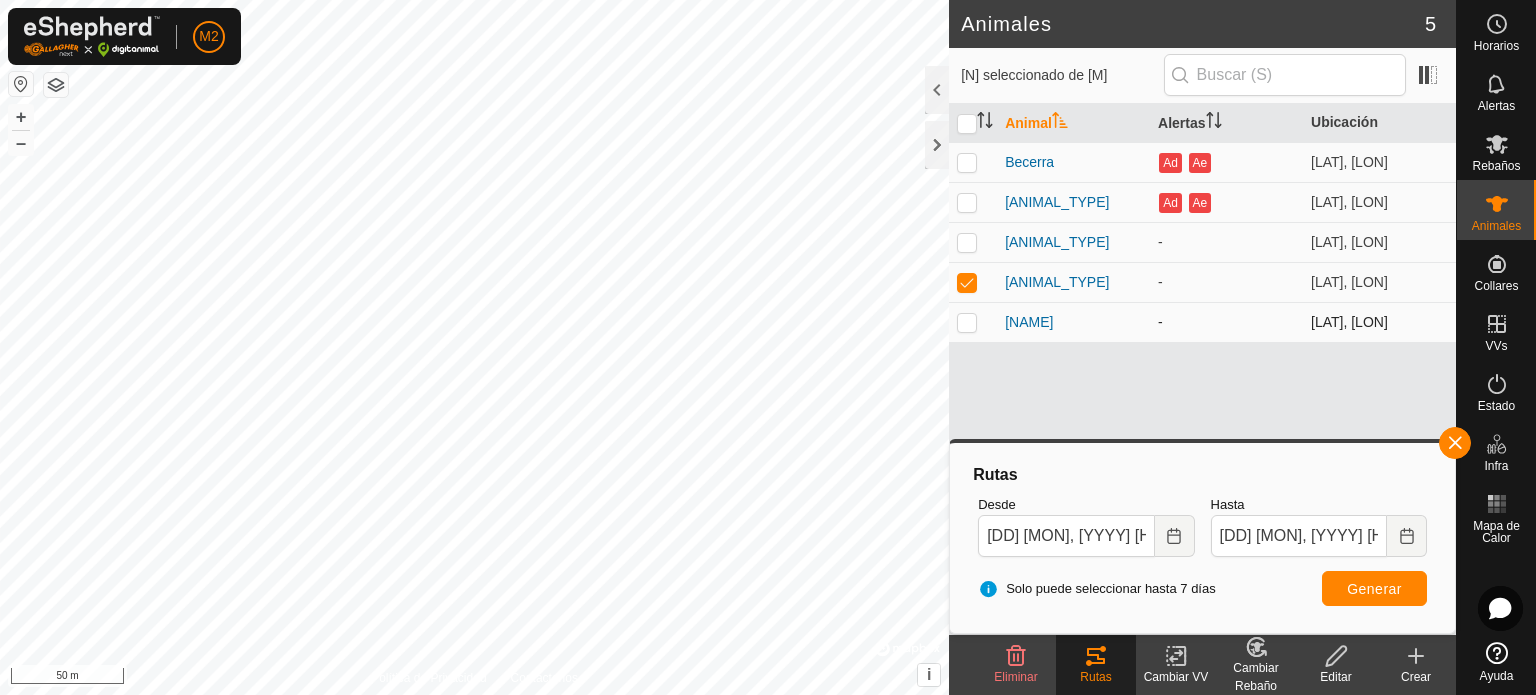 click at bounding box center [967, 322] 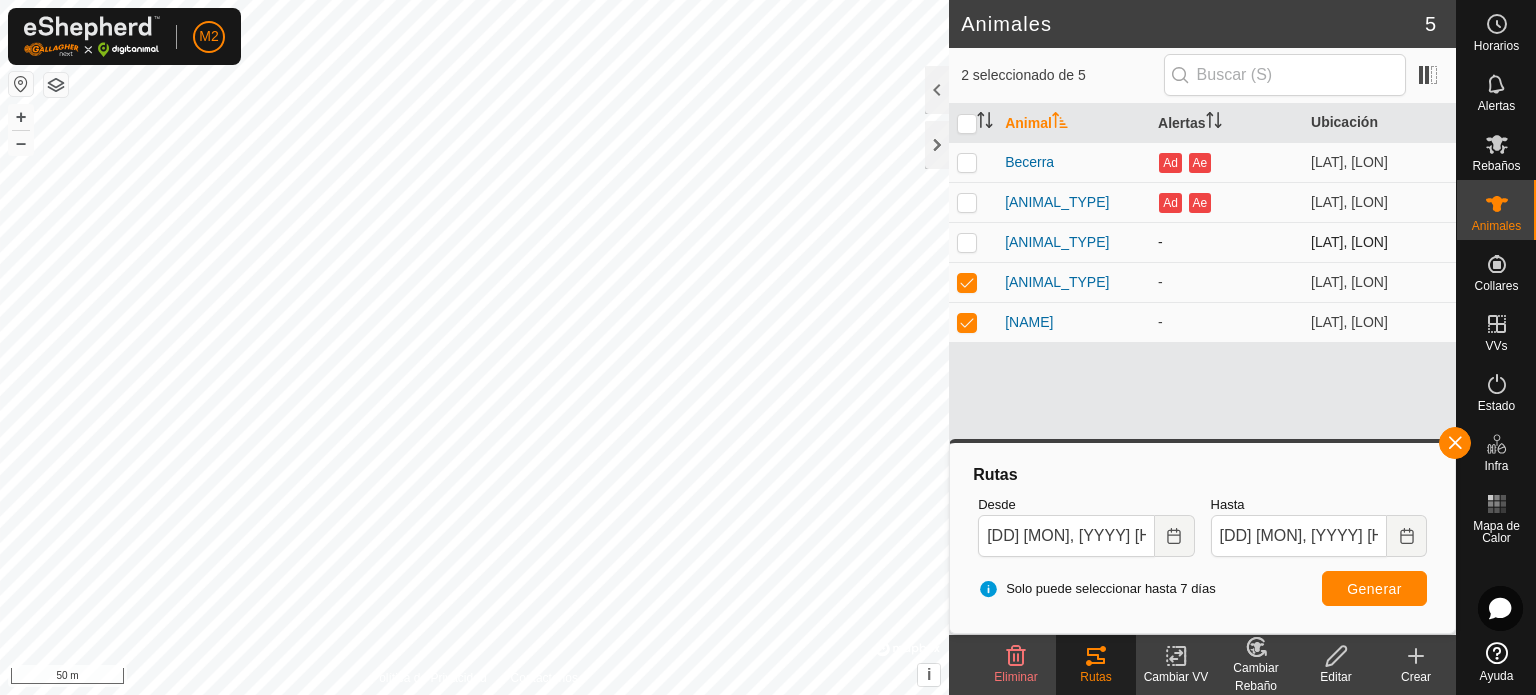 click at bounding box center (967, 242) 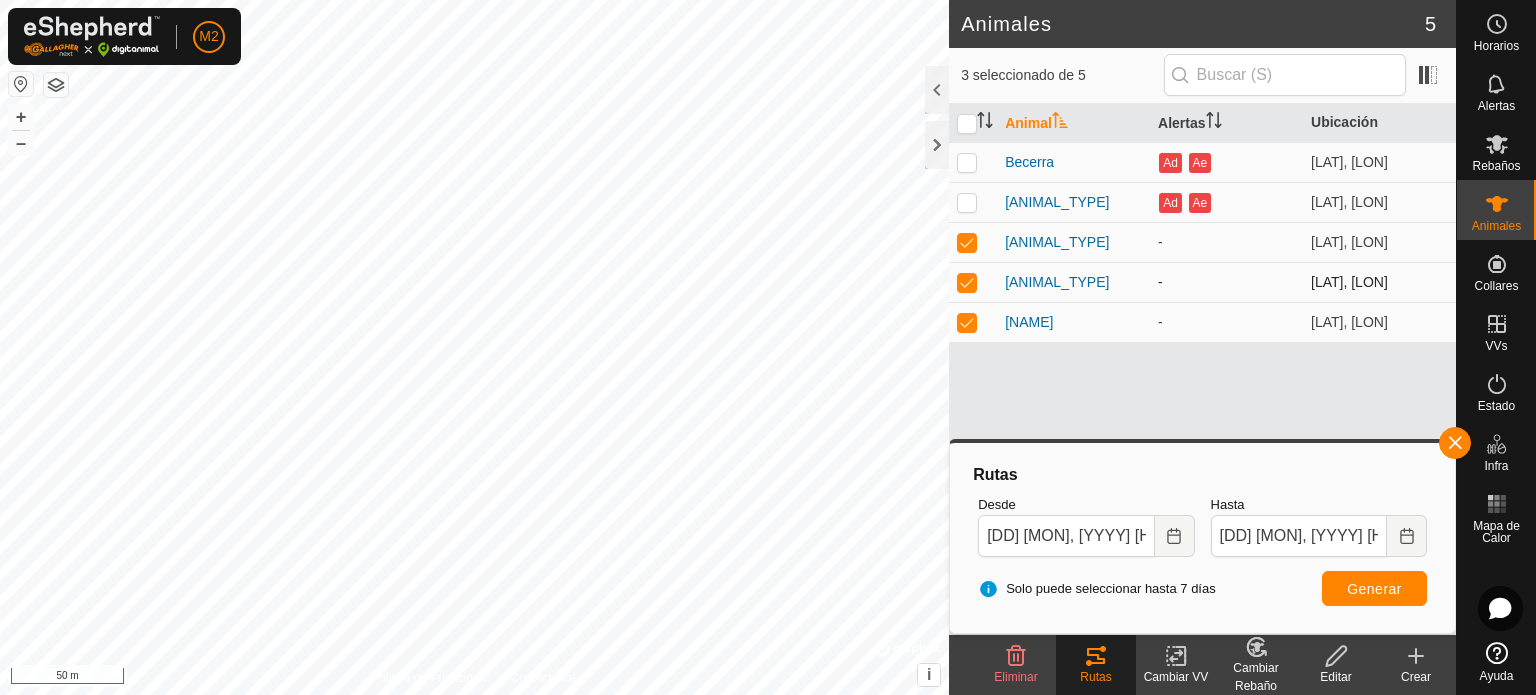 click at bounding box center [967, 282] 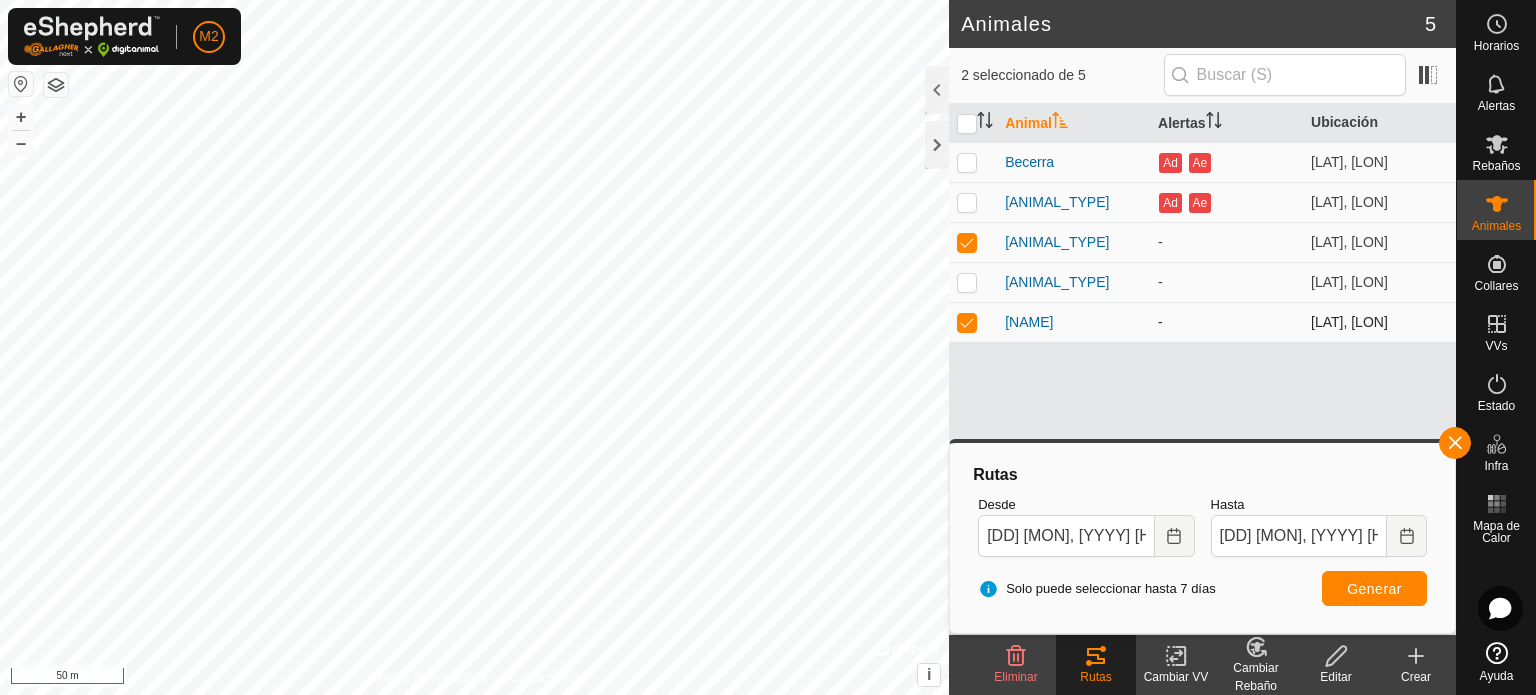 click at bounding box center (967, 322) 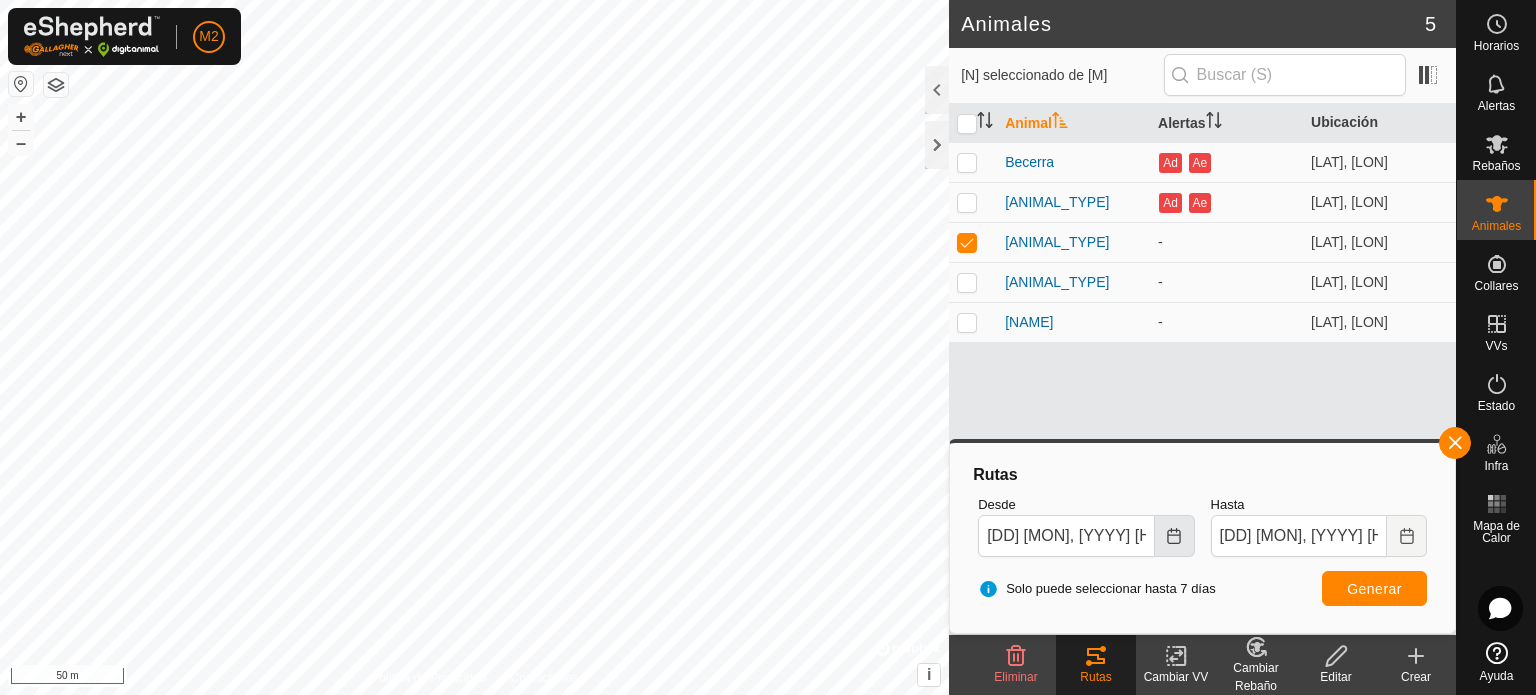 click 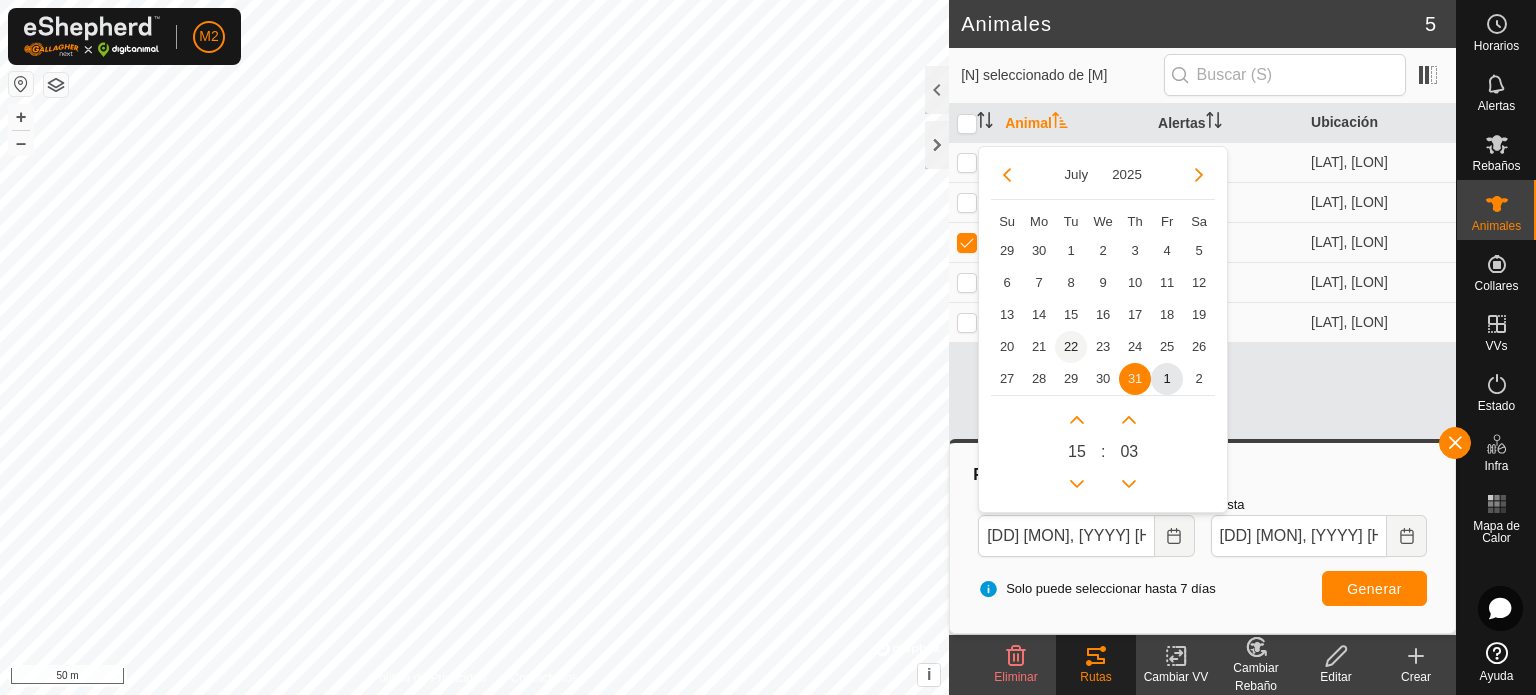 click on "22" at bounding box center [1071, 347] 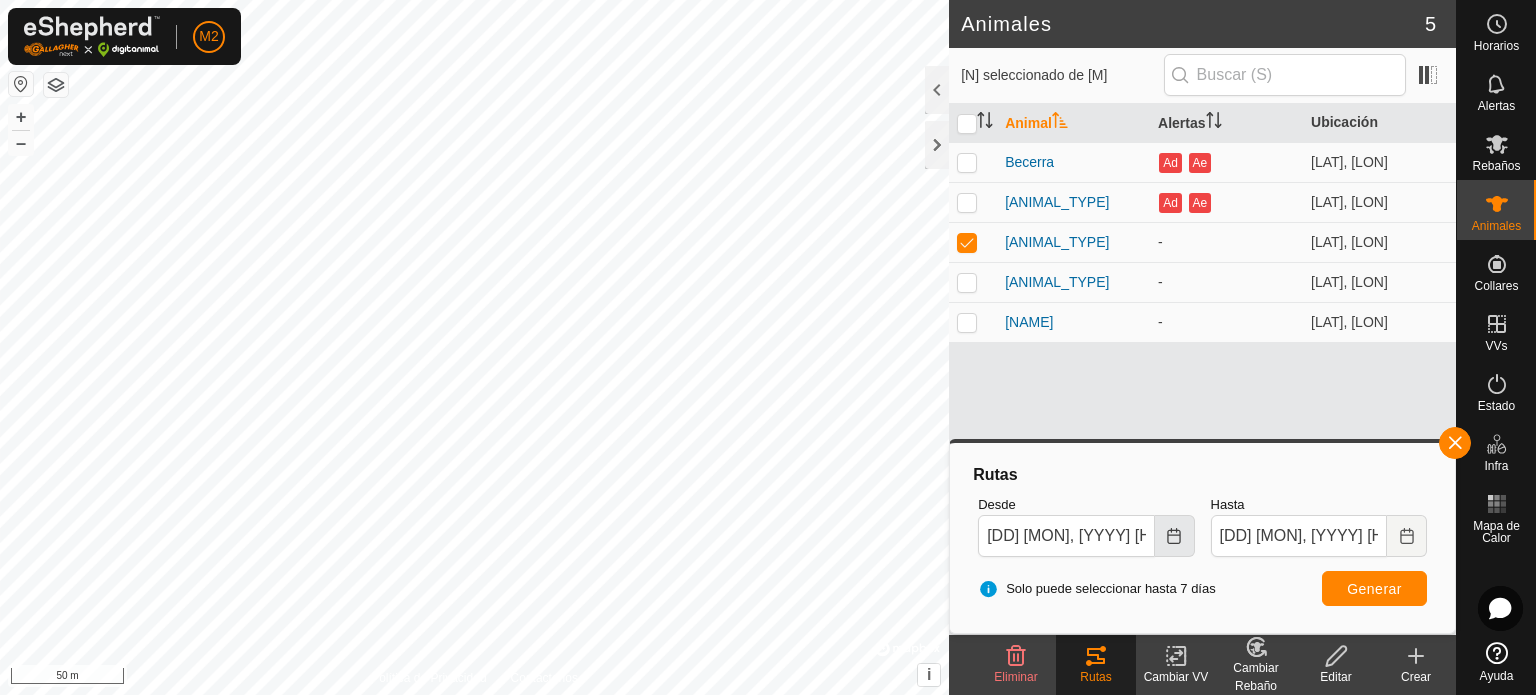 click at bounding box center (1175, 536) 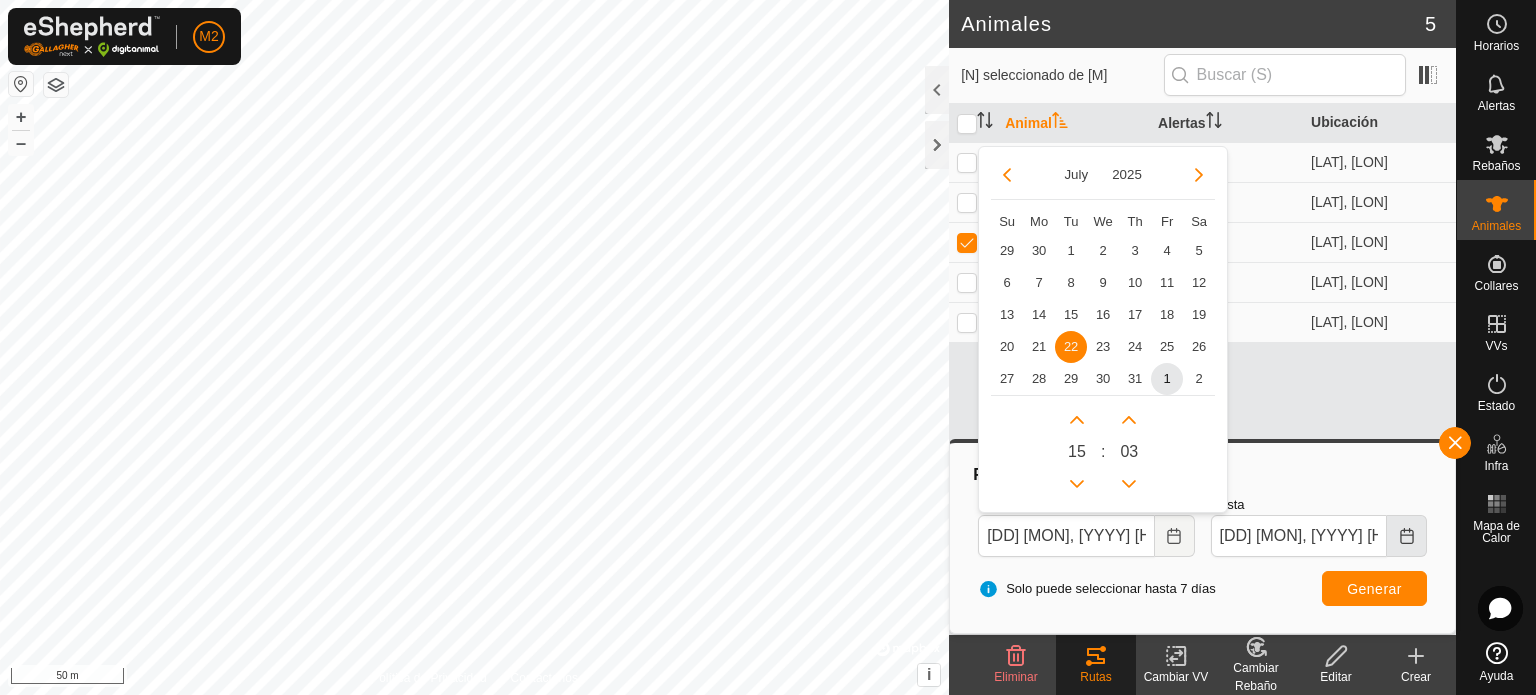 click 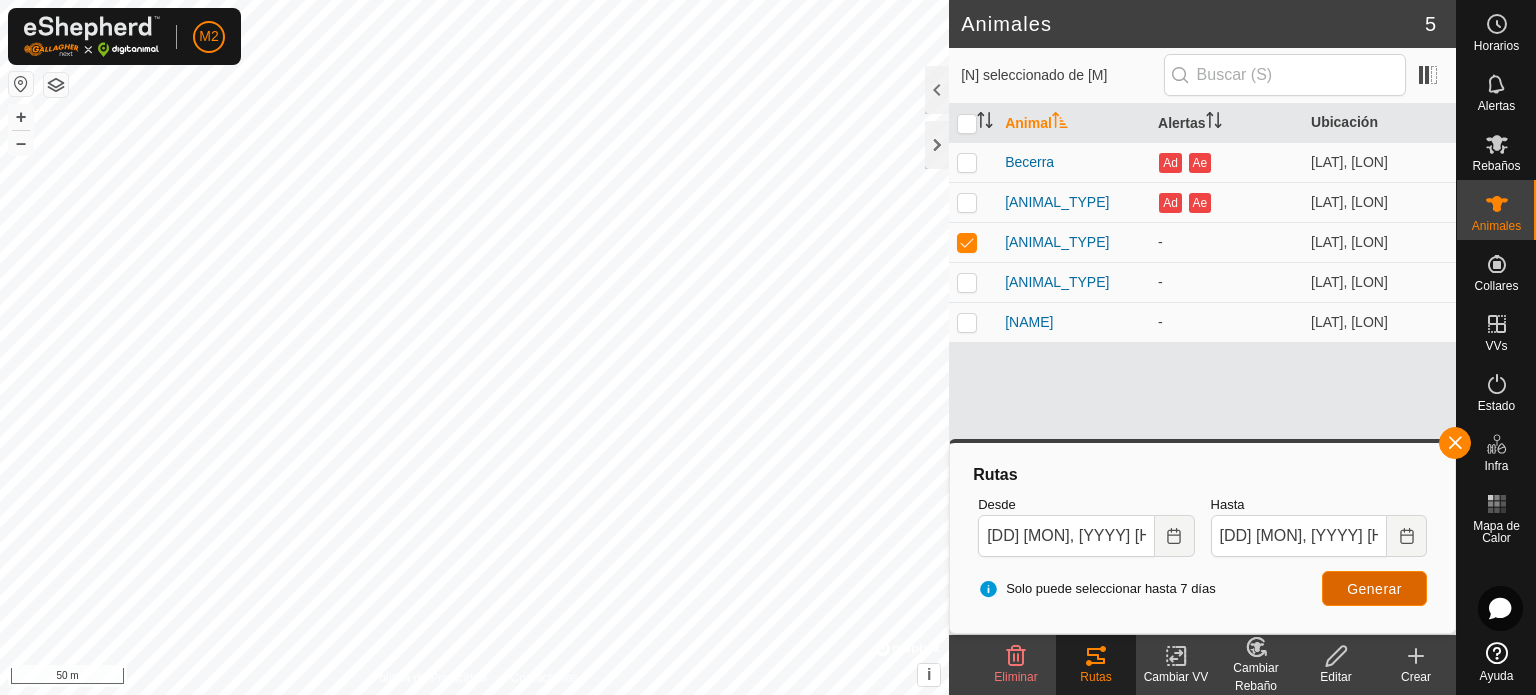 click on "Generar" at bounding box center [1374, 589] 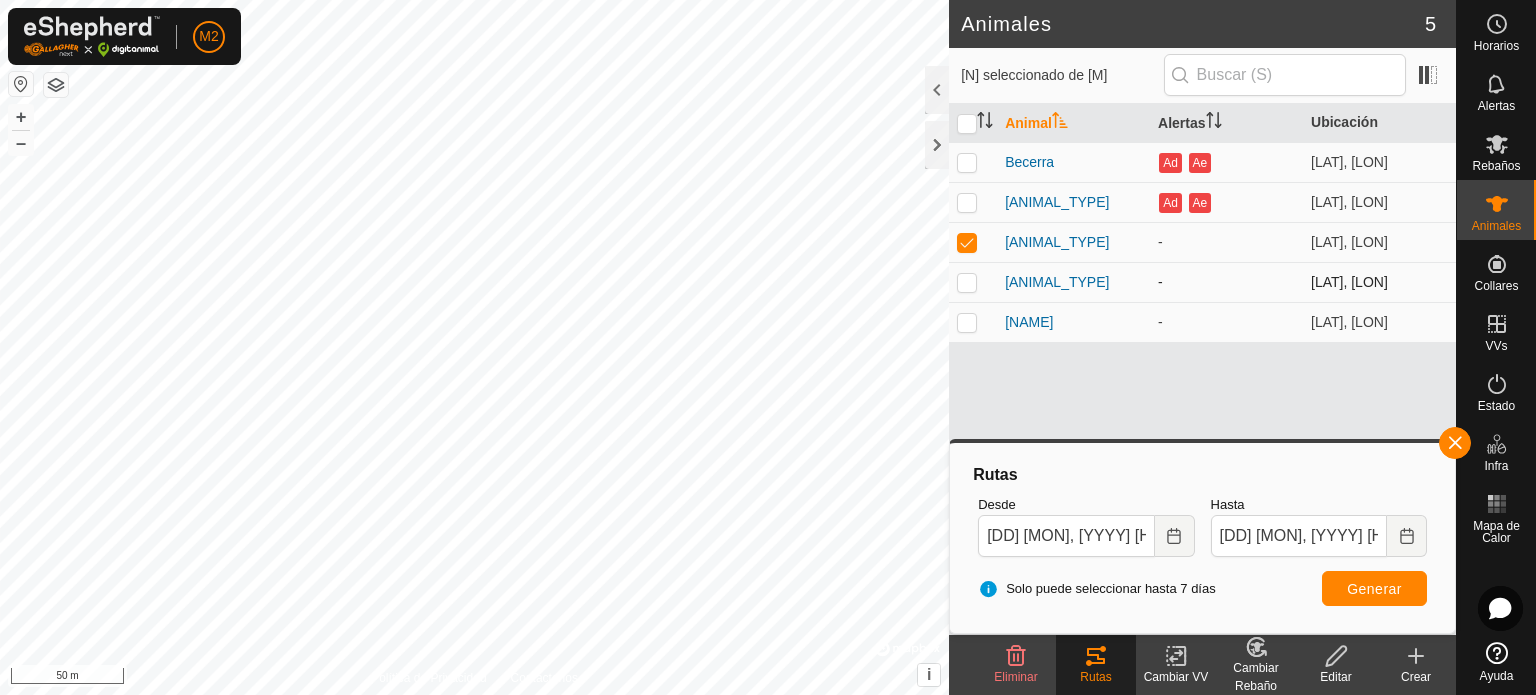 click at bounding box center [967, 282] 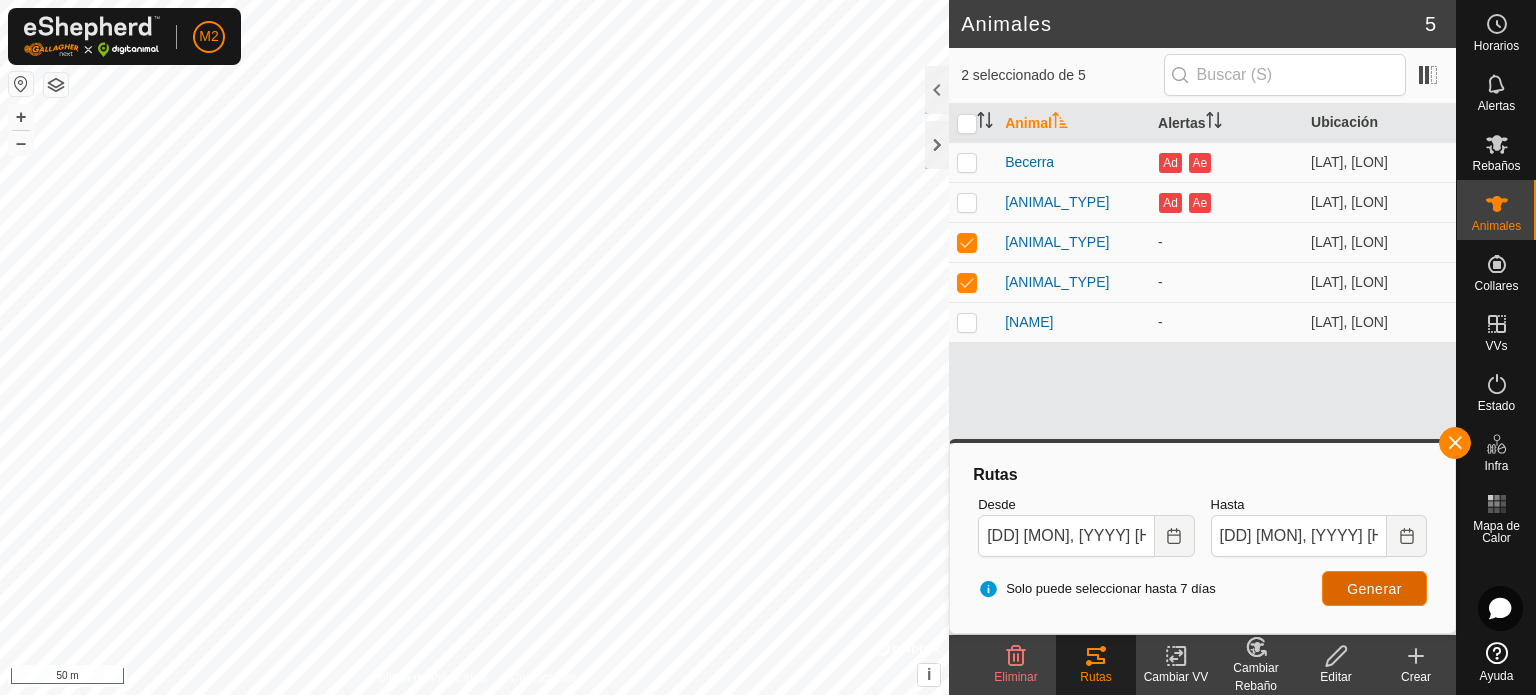 click on "Generar" at bounding box center [1374, 589] 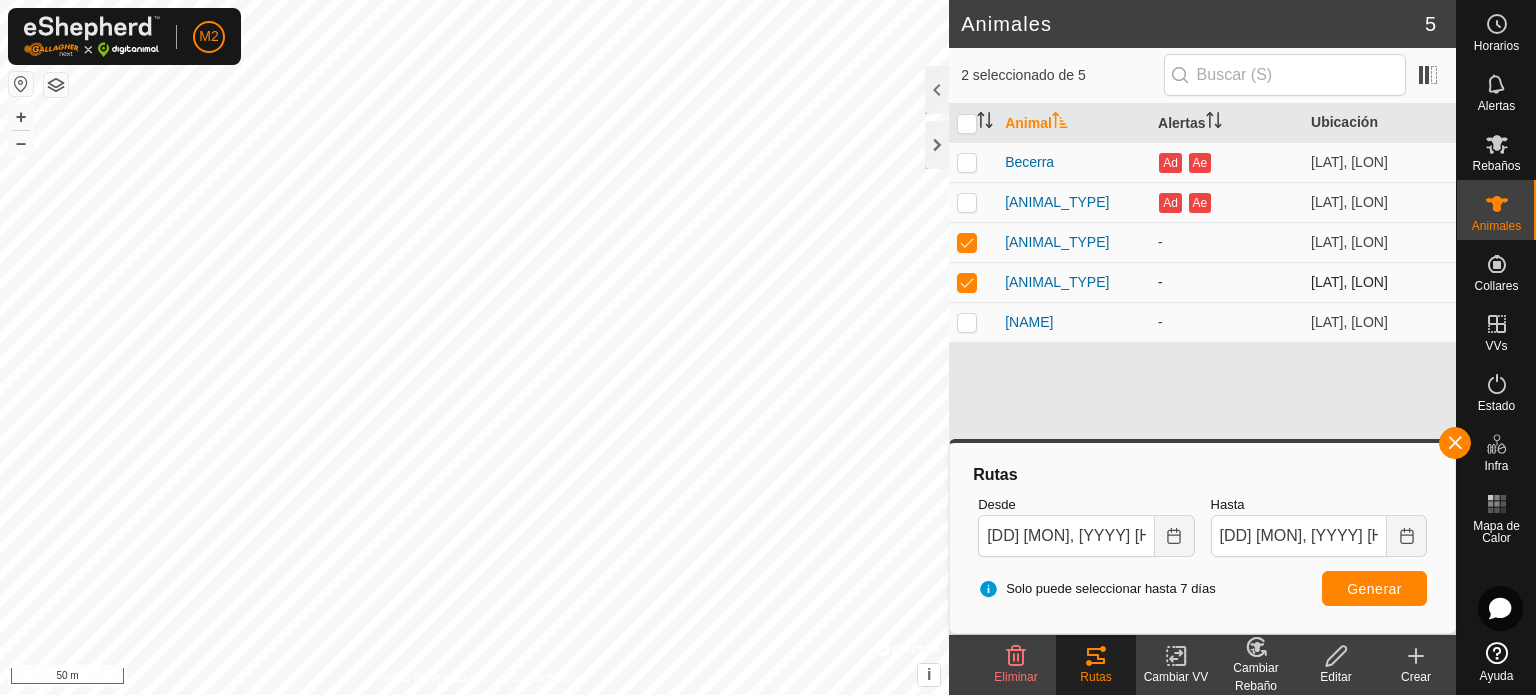 click at bounding box center (967, 282) 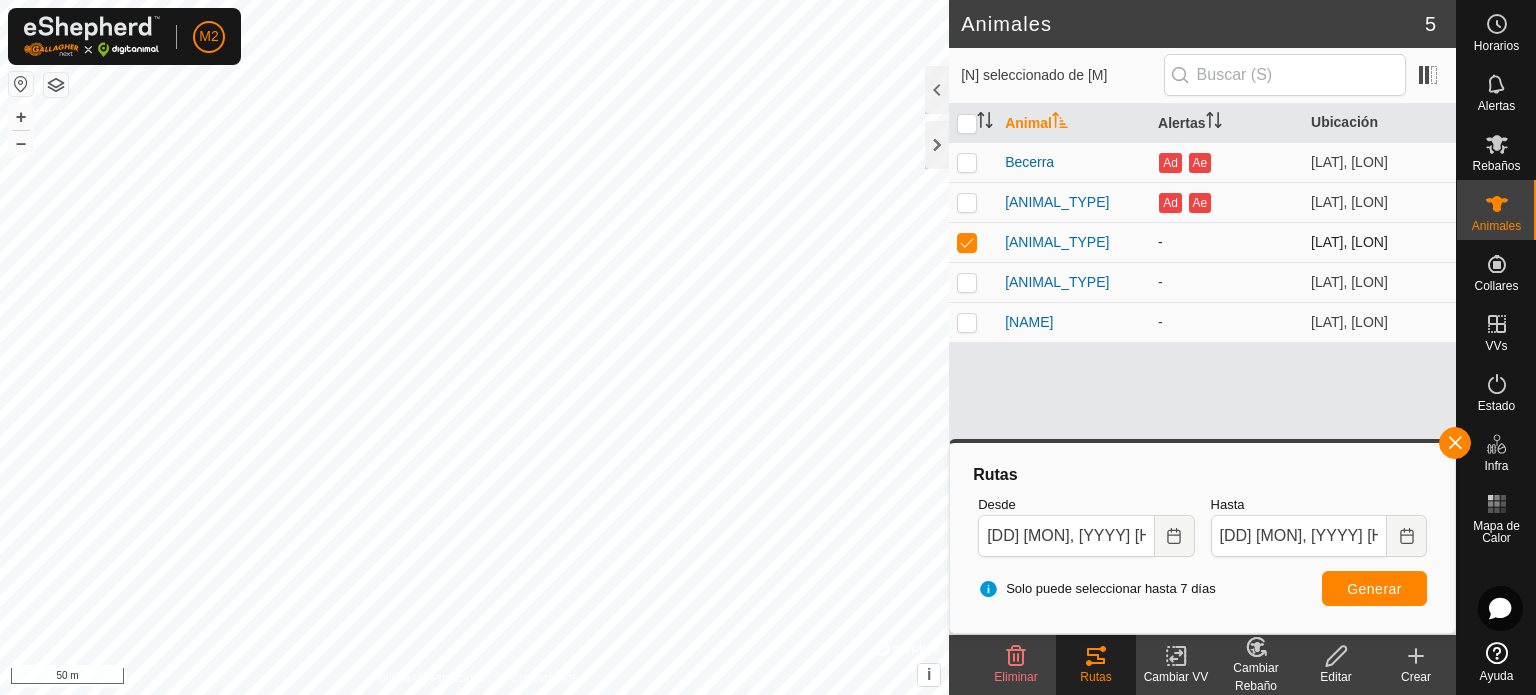 click at bounding box center (967, 242) 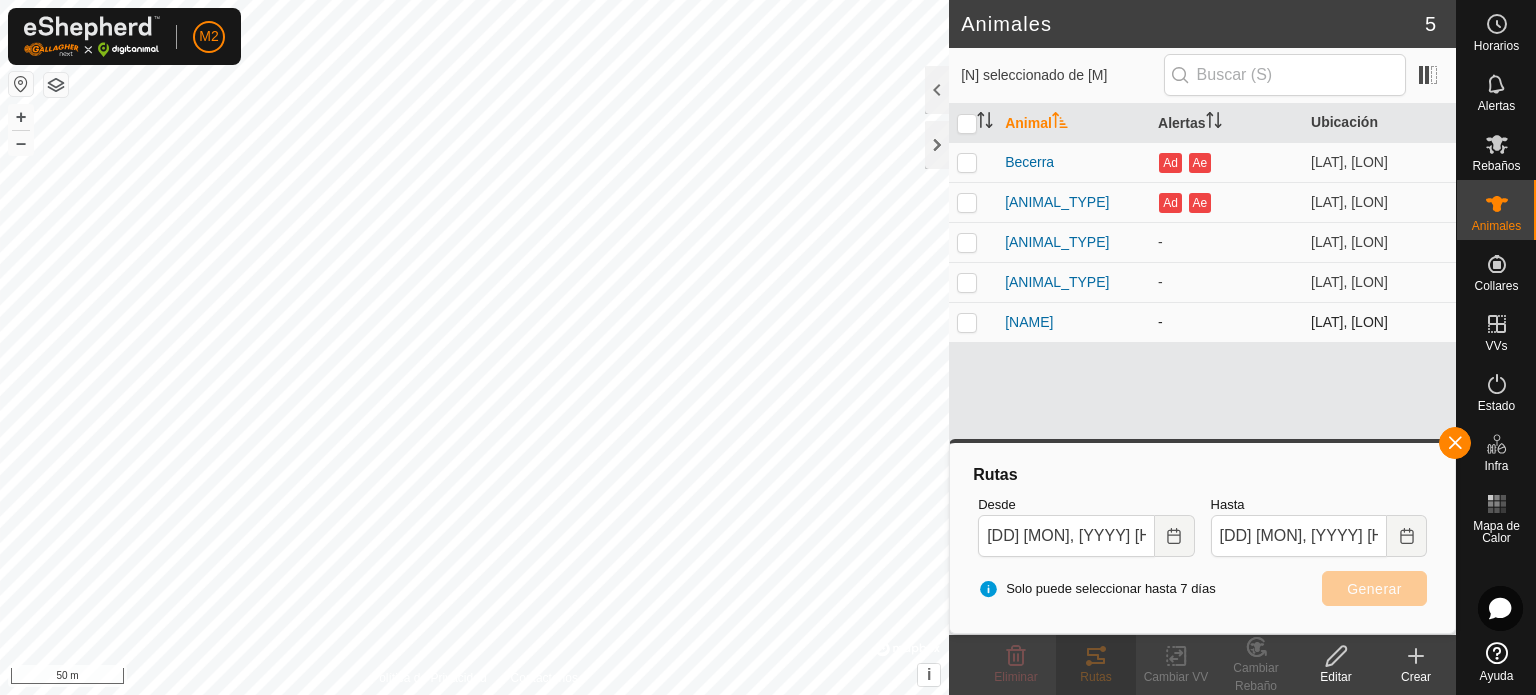 click at bounding box center (967, 322) 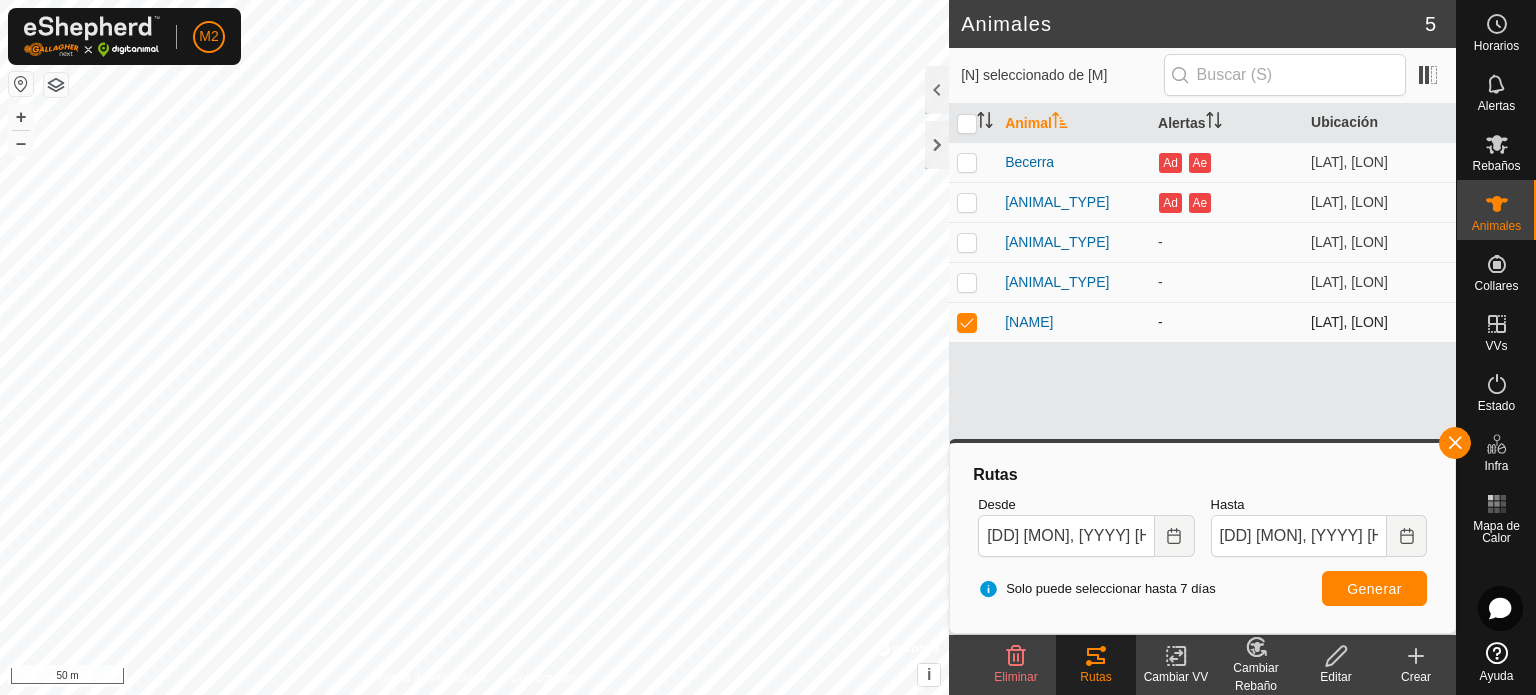 checkbox on "true" 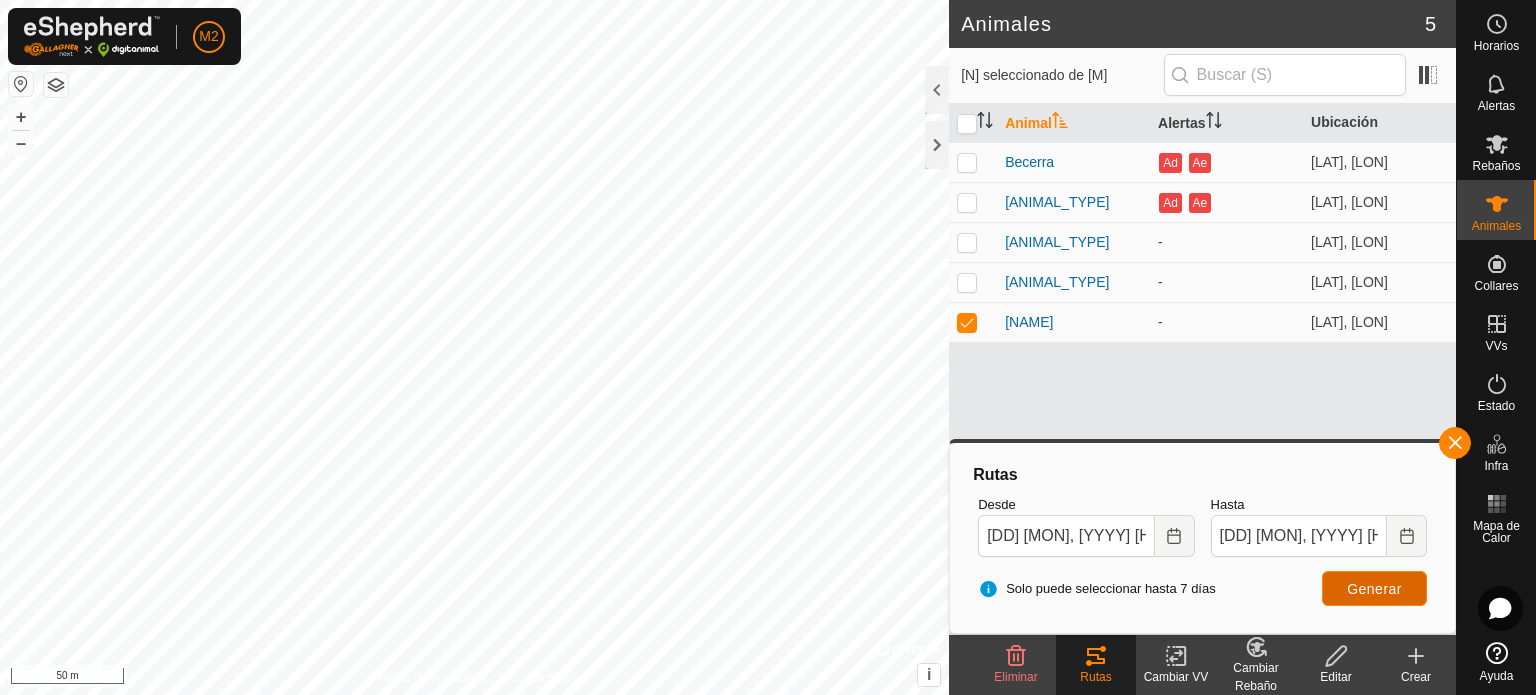click on "Generar" at bounding box center [1374, 589] 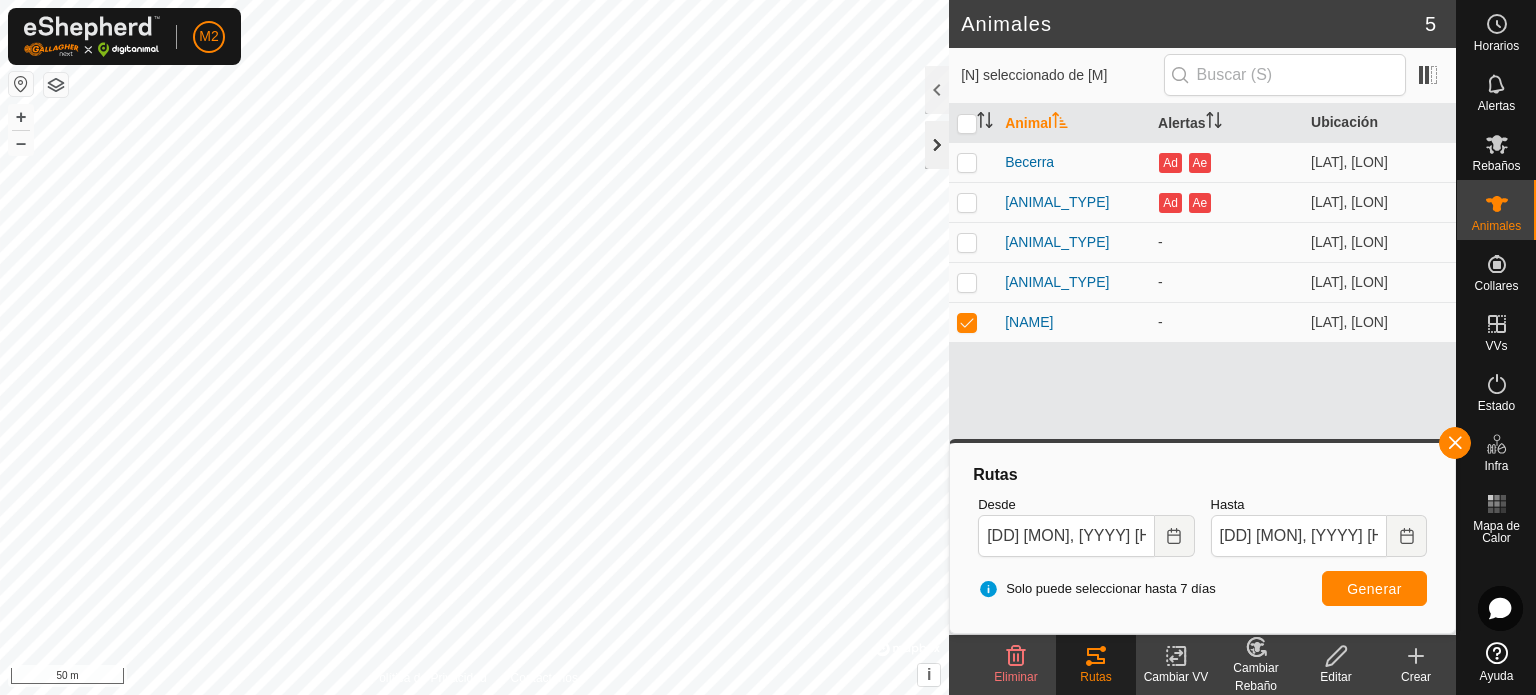 click 